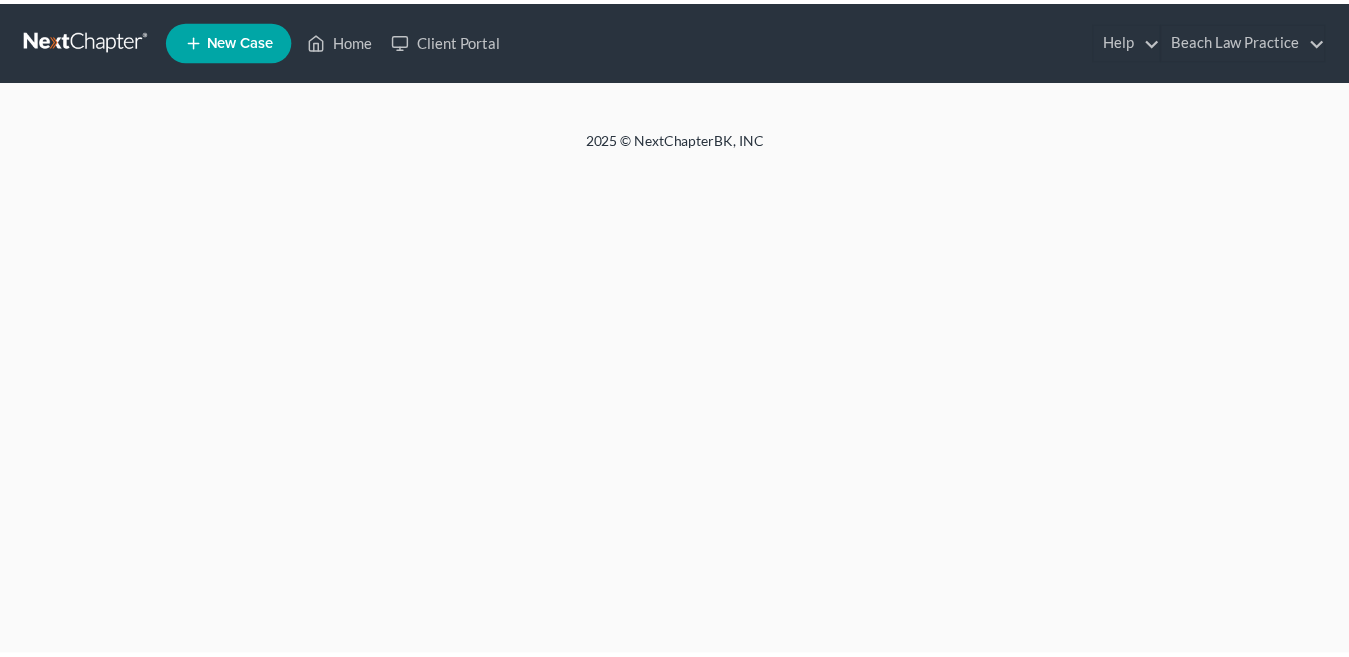 scroll, scrollTop: 0, scrollLeft: 0, axis: both 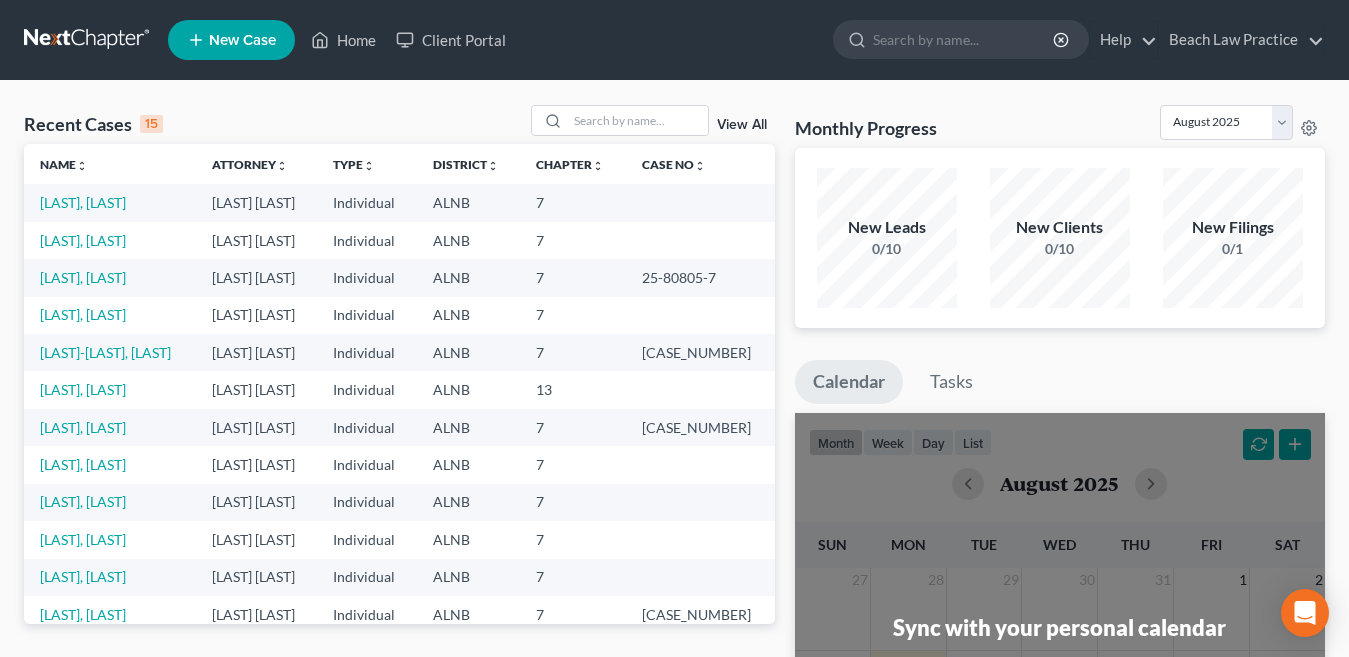 click on "New Case Home Client Portal         - No Result - See all results Or Press Enter... Help Help Center Webinars Training Videos What's new [COMPANY] [COMPANY] [EMAIL] My Account Settings Plan + Billing Account Add-Ons Upgrade to Whoa Log out" at bounding box center (746, 40) 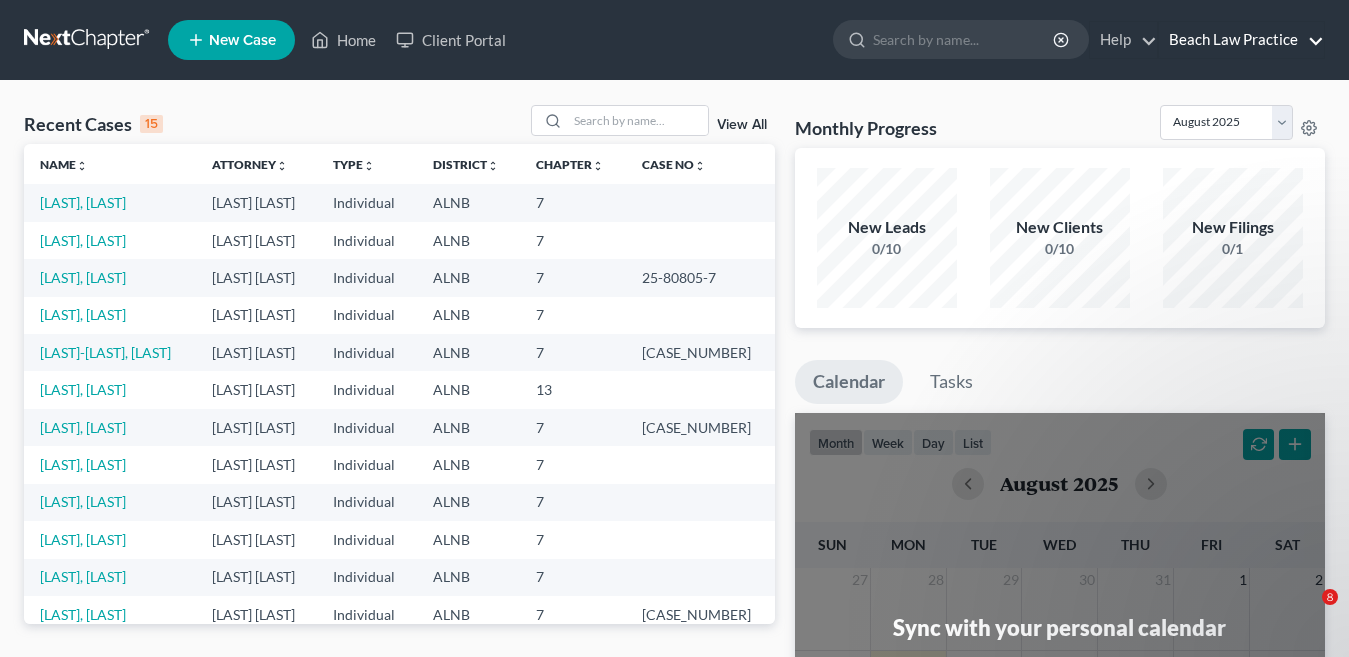 click on "Beach Law Practice" at bounding box center [1241, 40] 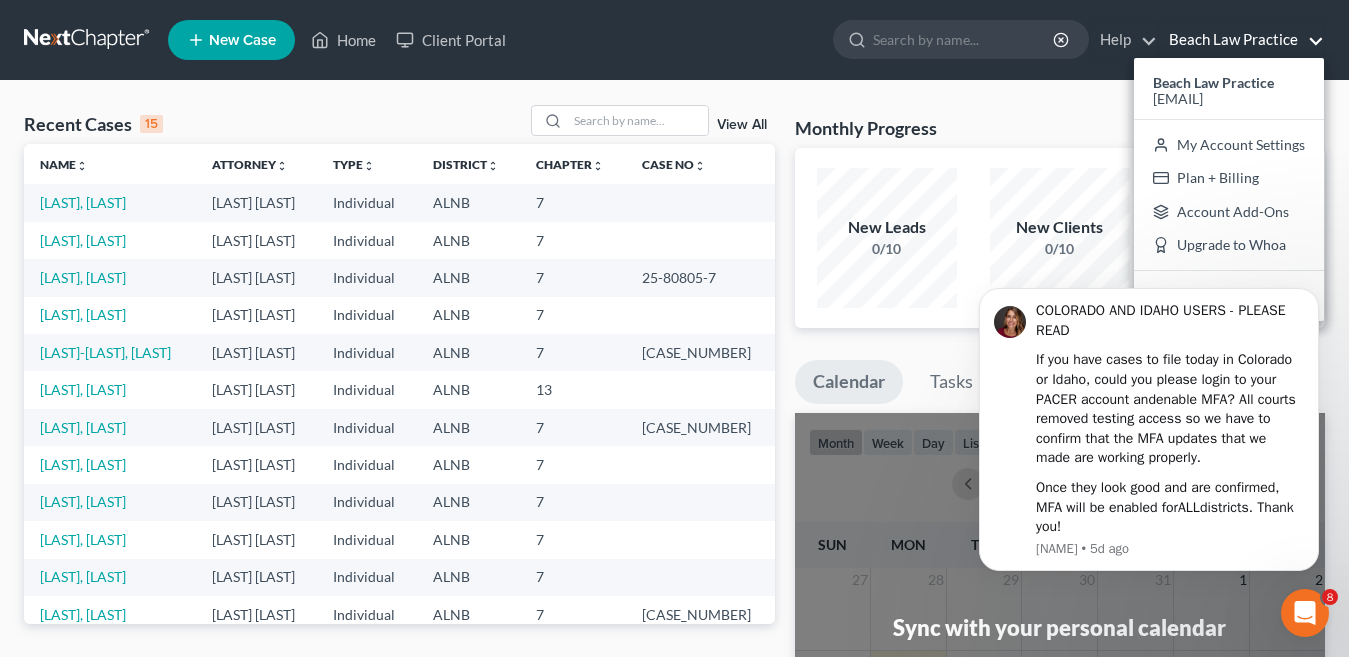 scroll, scrollTop: 0, scrollLeft: 0, axis: both 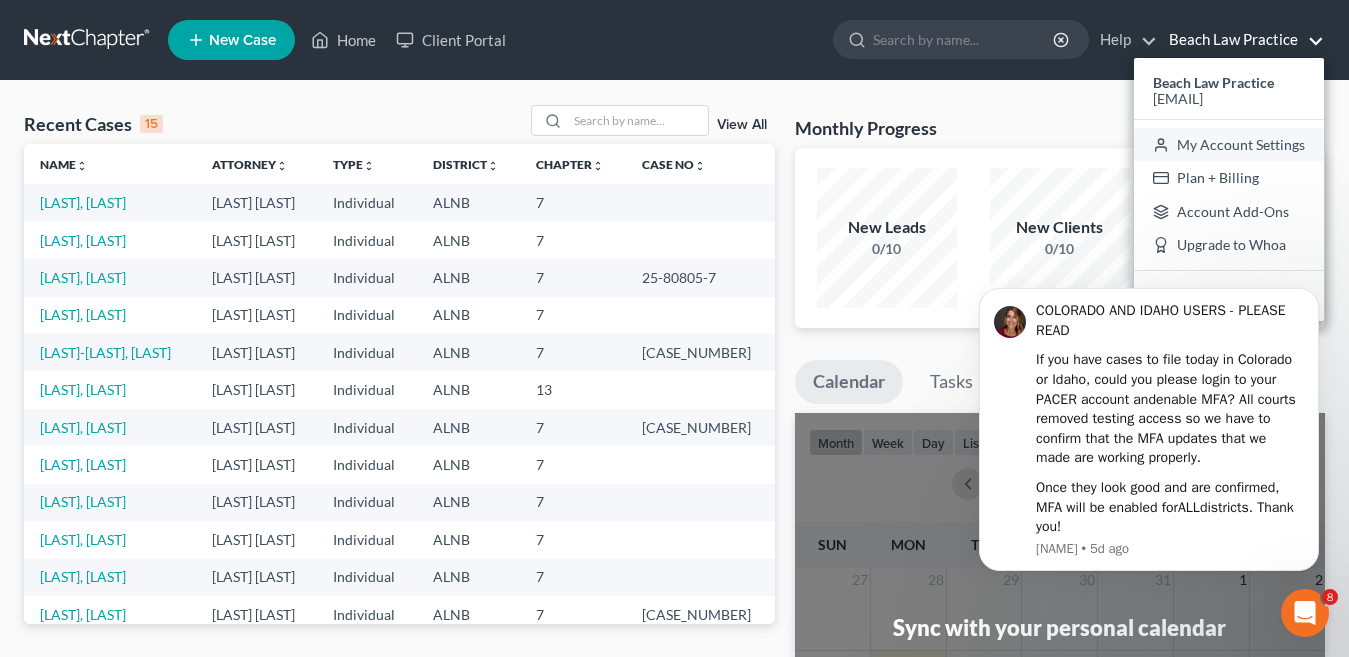 click on "My Account Settings" at bounding box center [1229, 145] 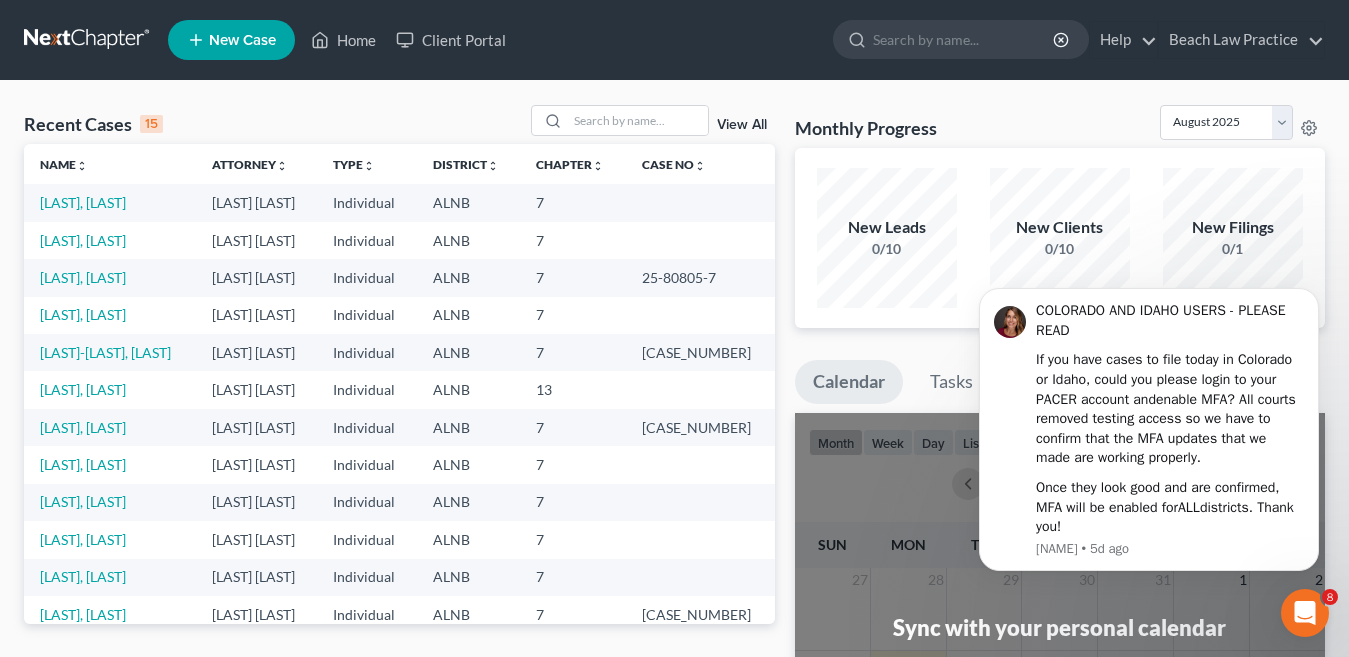 select on "1" 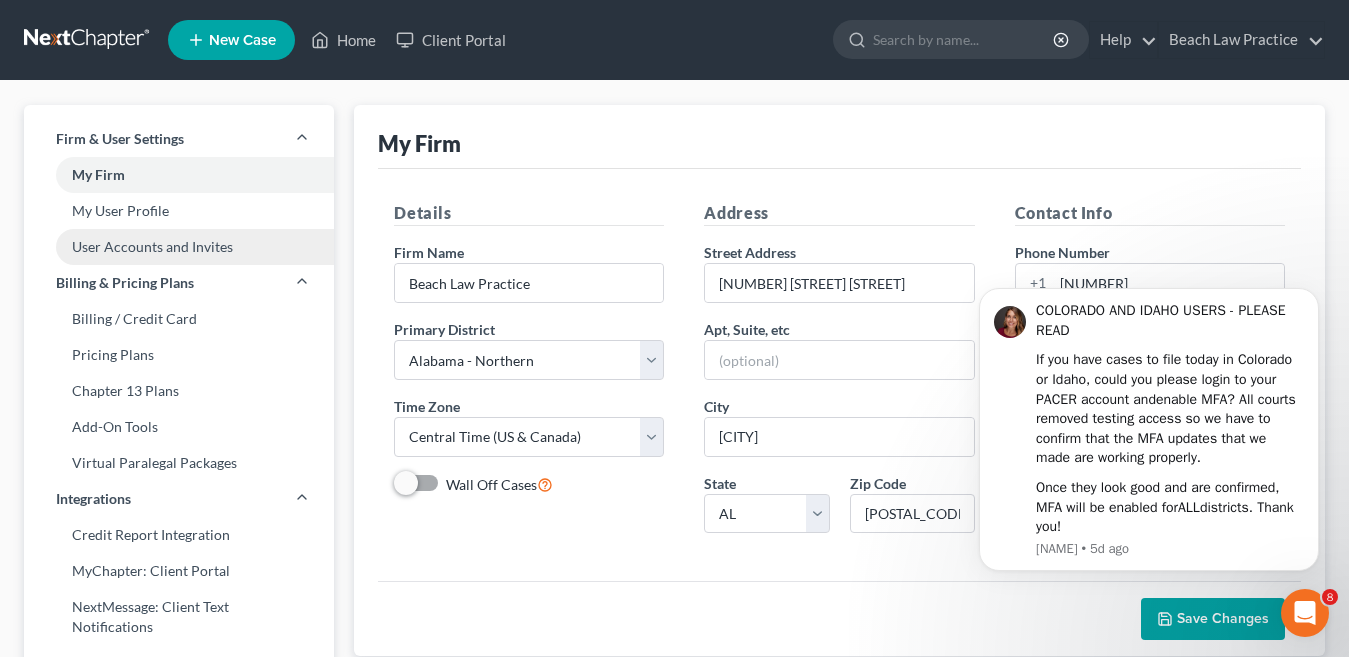 click on "User Accounts and Invites" at bounding box center (179, 247) 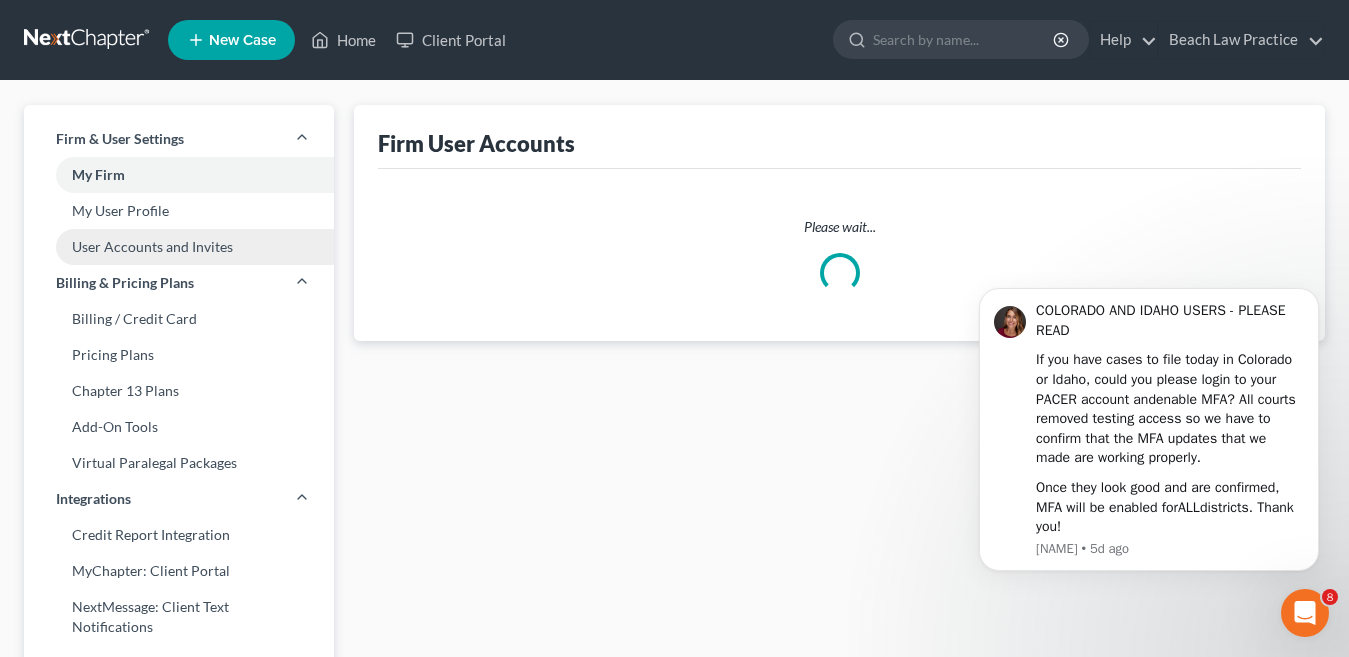 select on "0" 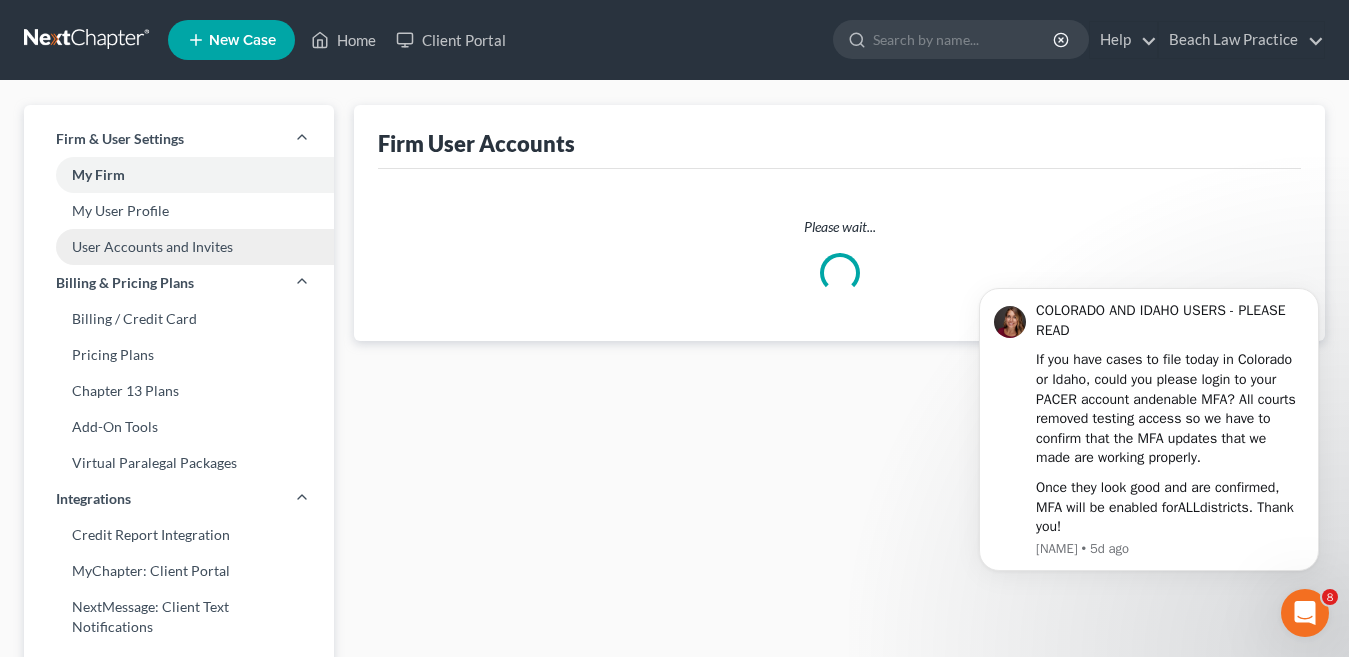 select on "2" 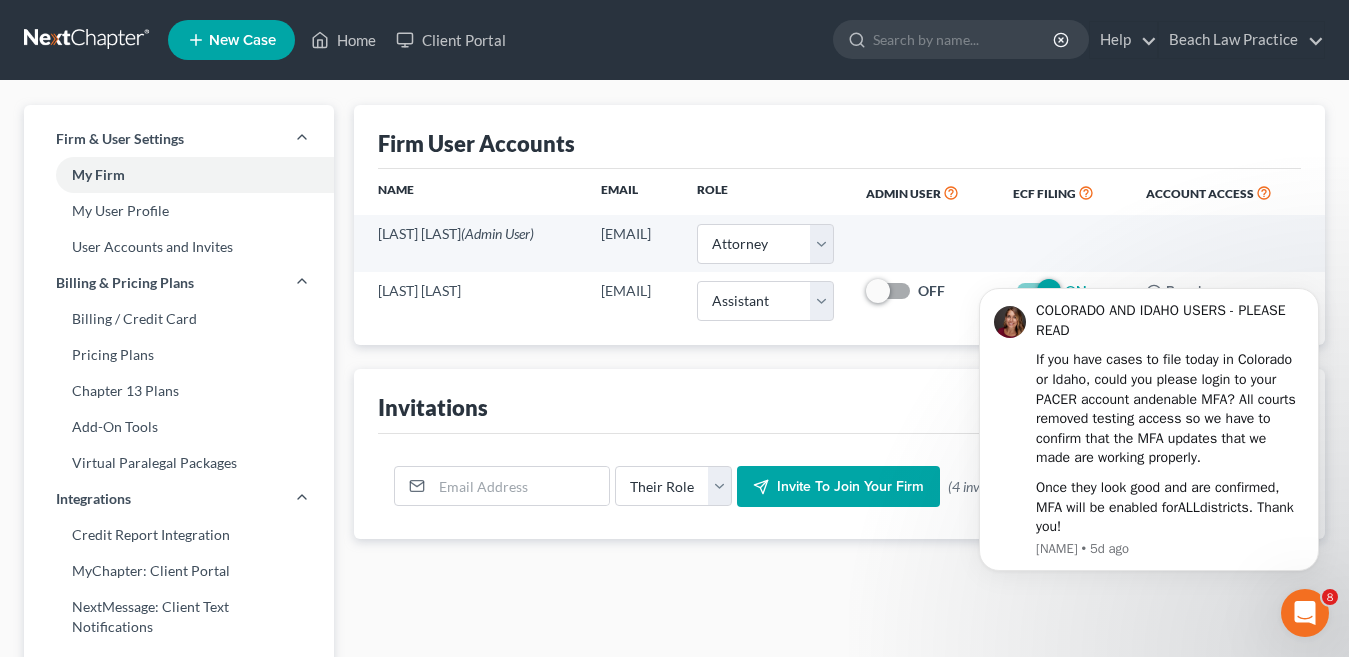 click on "COLORADO AND IDAHO USERS - PLEASE READ   If you have cases to file today in Colorado or Idaho, could you please login to your PACER account and  enable   MFA ? All courts removed testing access so we have to confirm that the MFA updates that we made are working properly.   Once they look good and are confirmed, MFA will be enabled for  ALL  districts. Thank you! [NAME] • 5d ago" 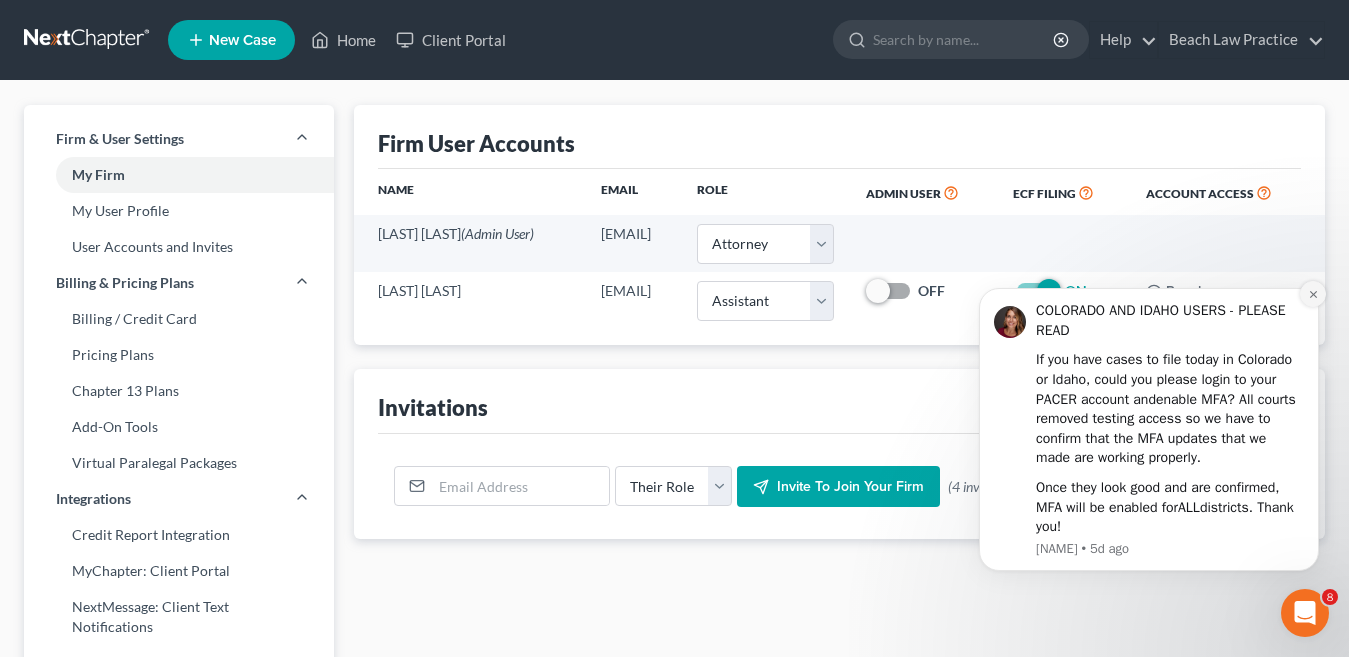 click 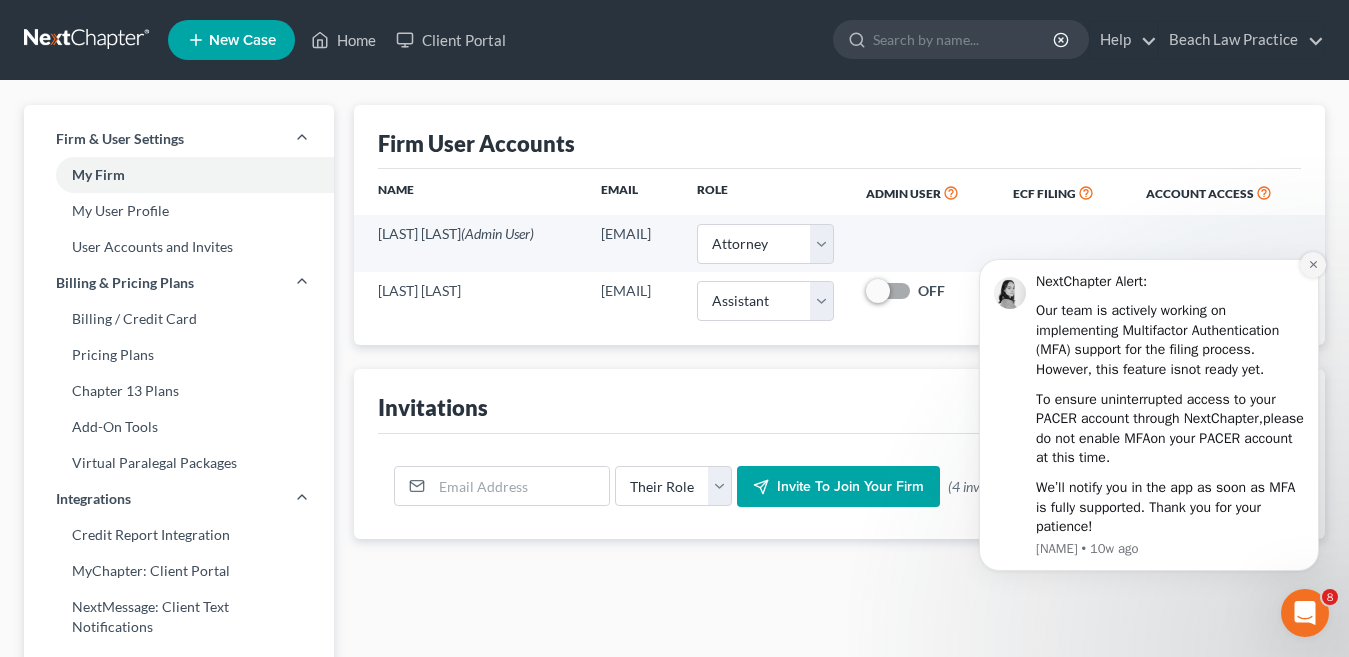 click at bounding box center (1313, 265) 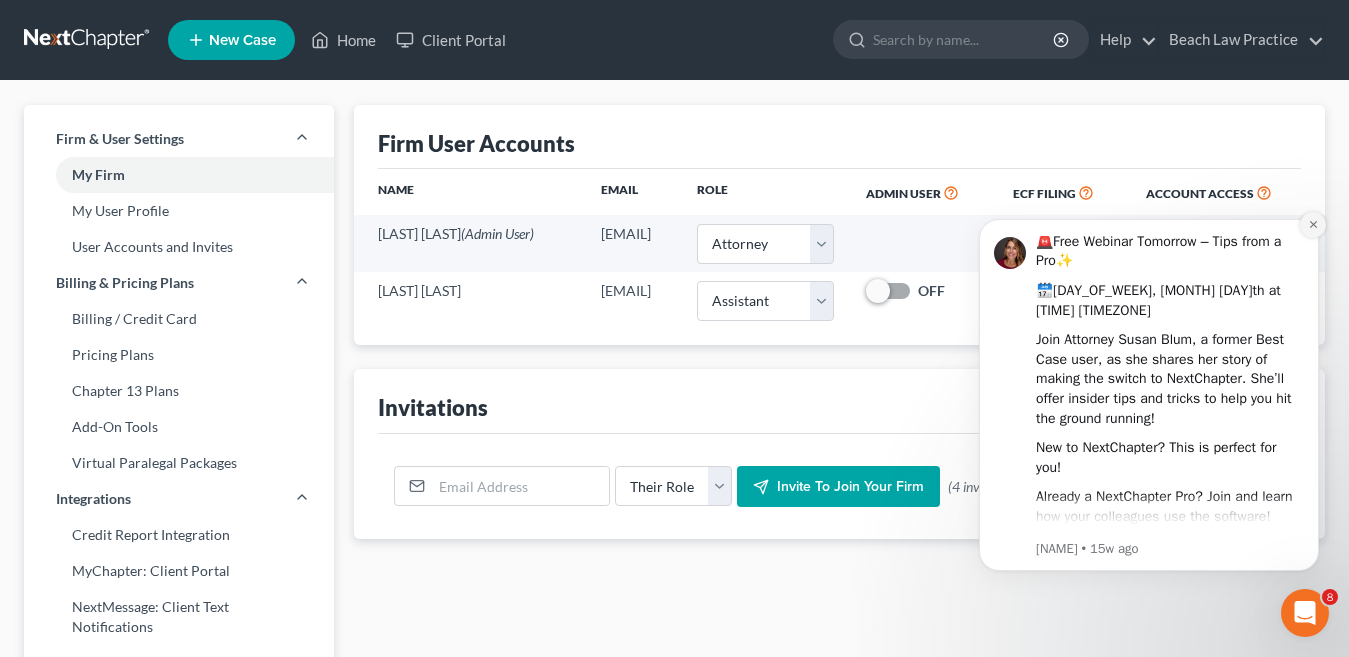 click 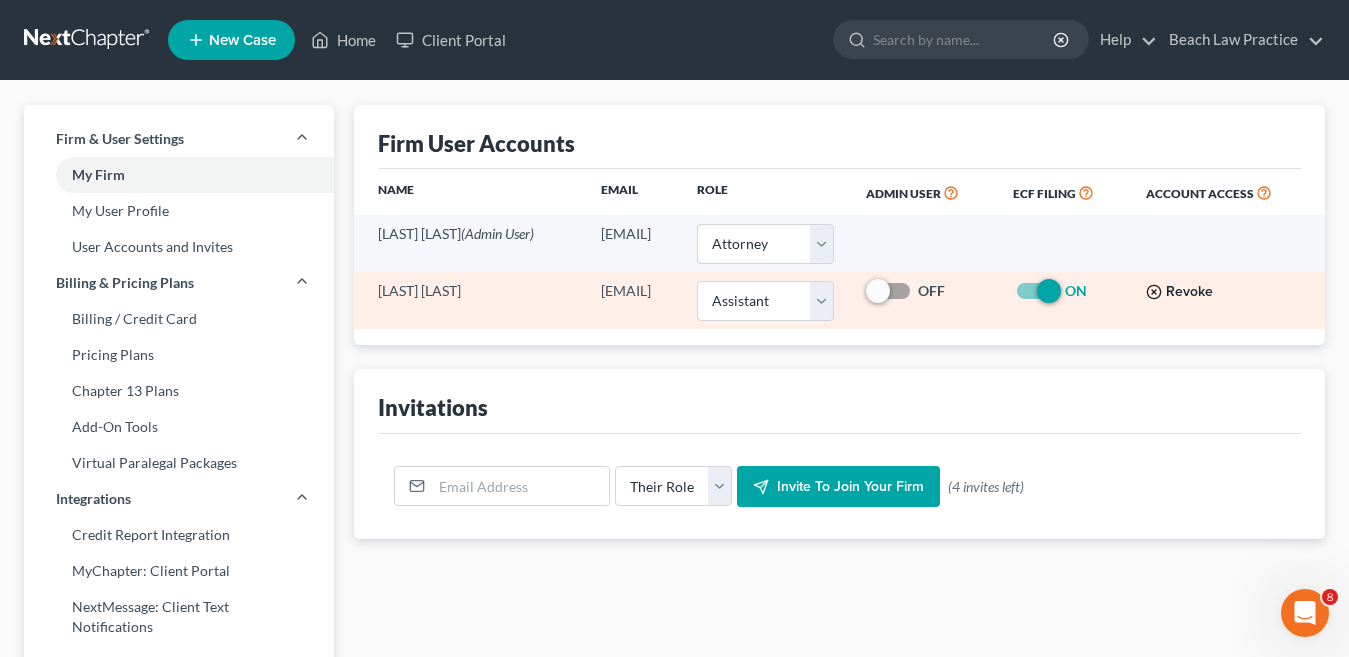 click on "Revoke" at bounding box center [1179, 292] 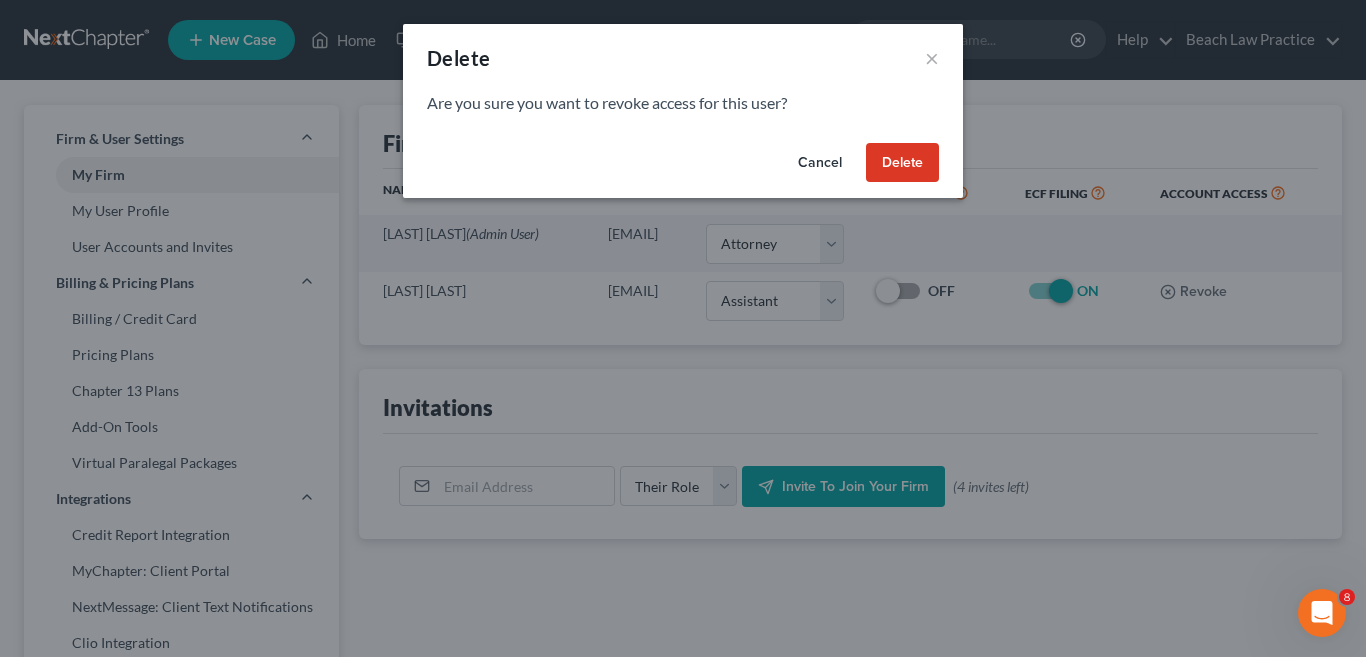 click on "Delete" at bounding box center [902, 163] 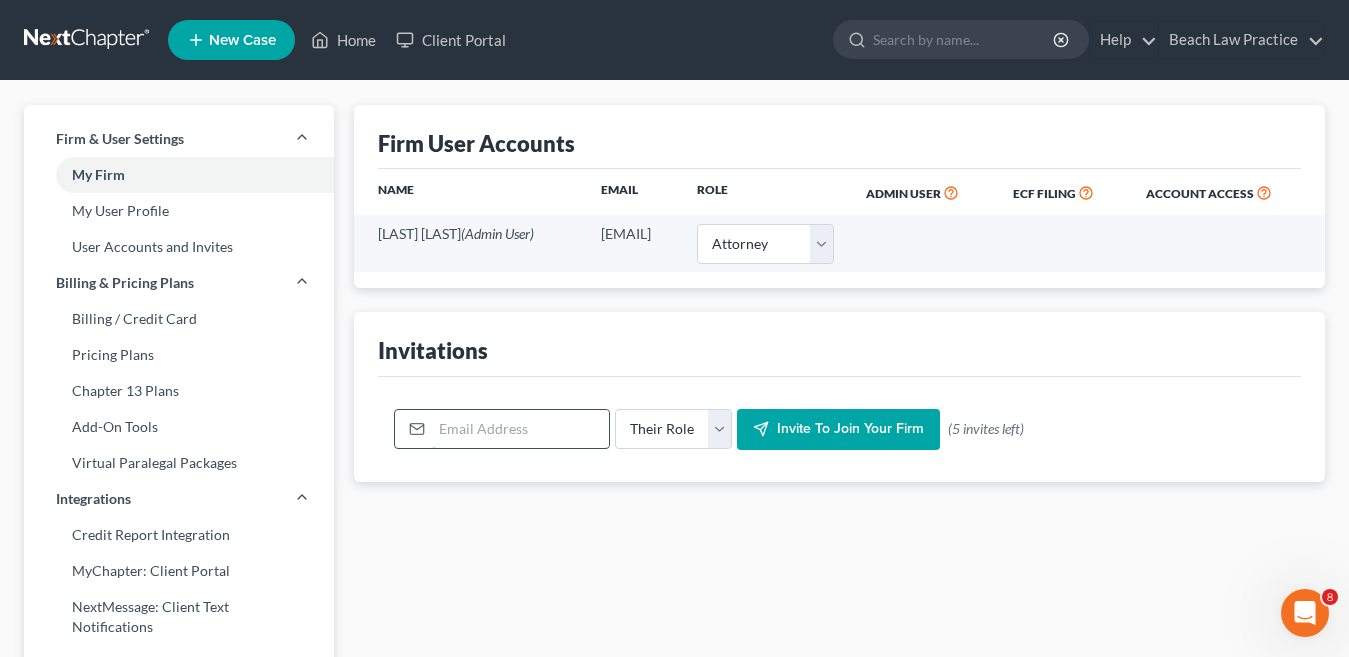 click at bounding box center (520, 429) 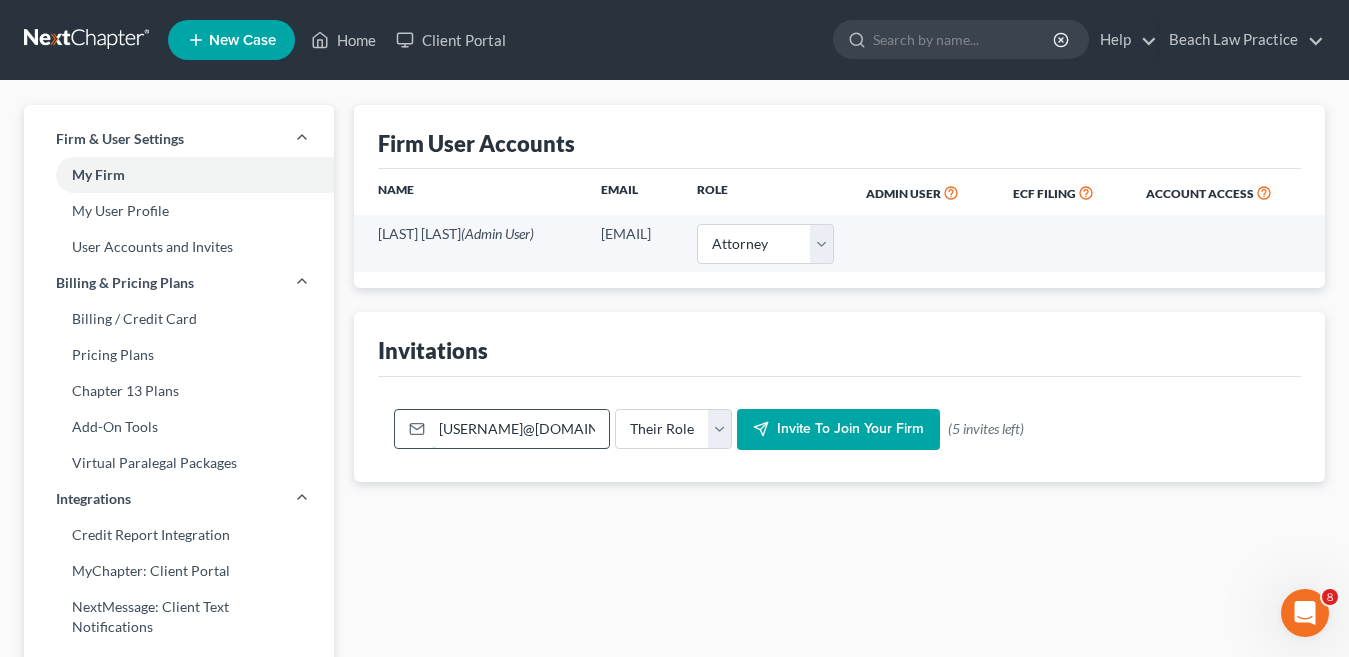 scroll, scrollTop: 0, scrollLeft: 3, axis: horizontal 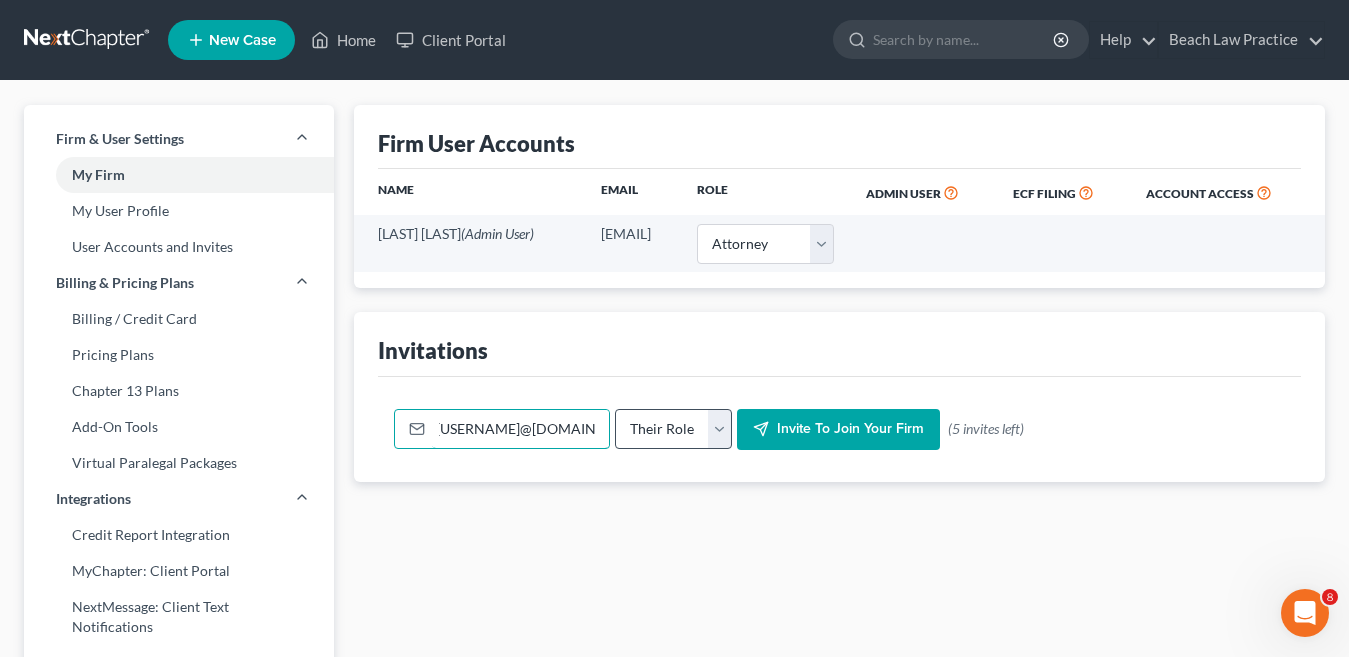 type on "[USERNAME]@[DOMAIN]" 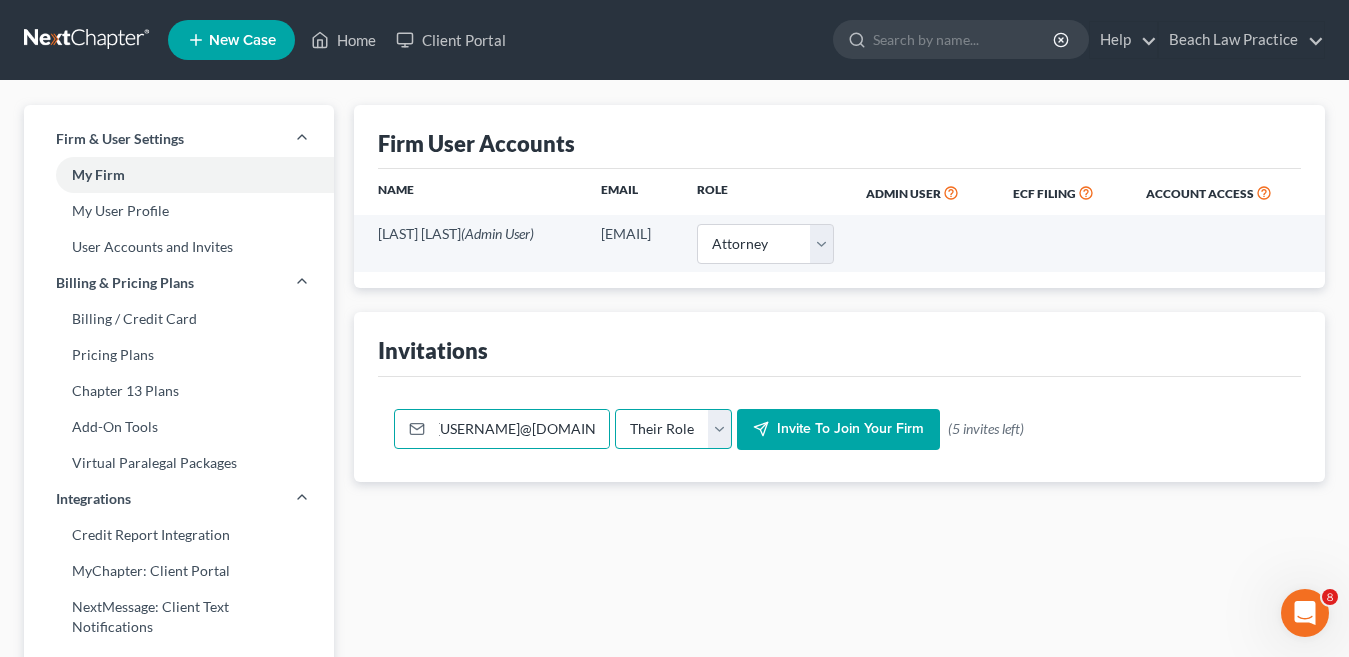 click on "Their Role Attorney Paralegal Assistant" at bounding box center [673, 429] 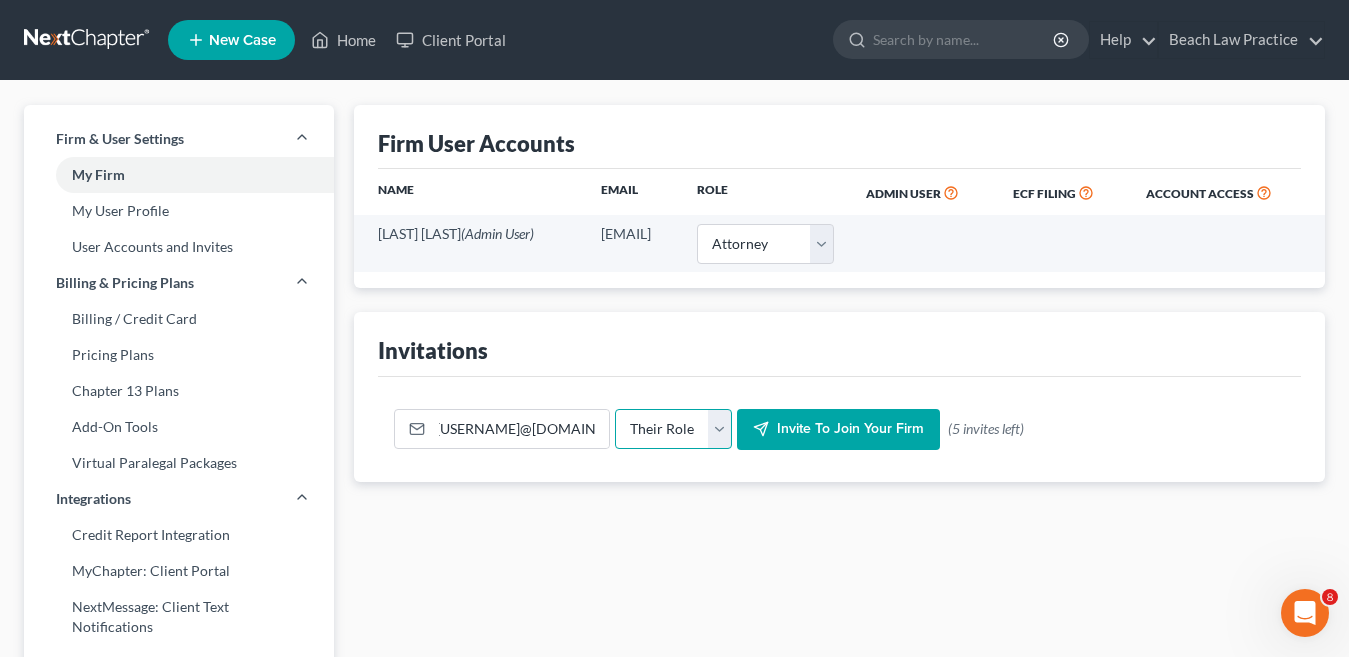 scroll, scrollTop: 0, scrollLeft: 0, axis: both 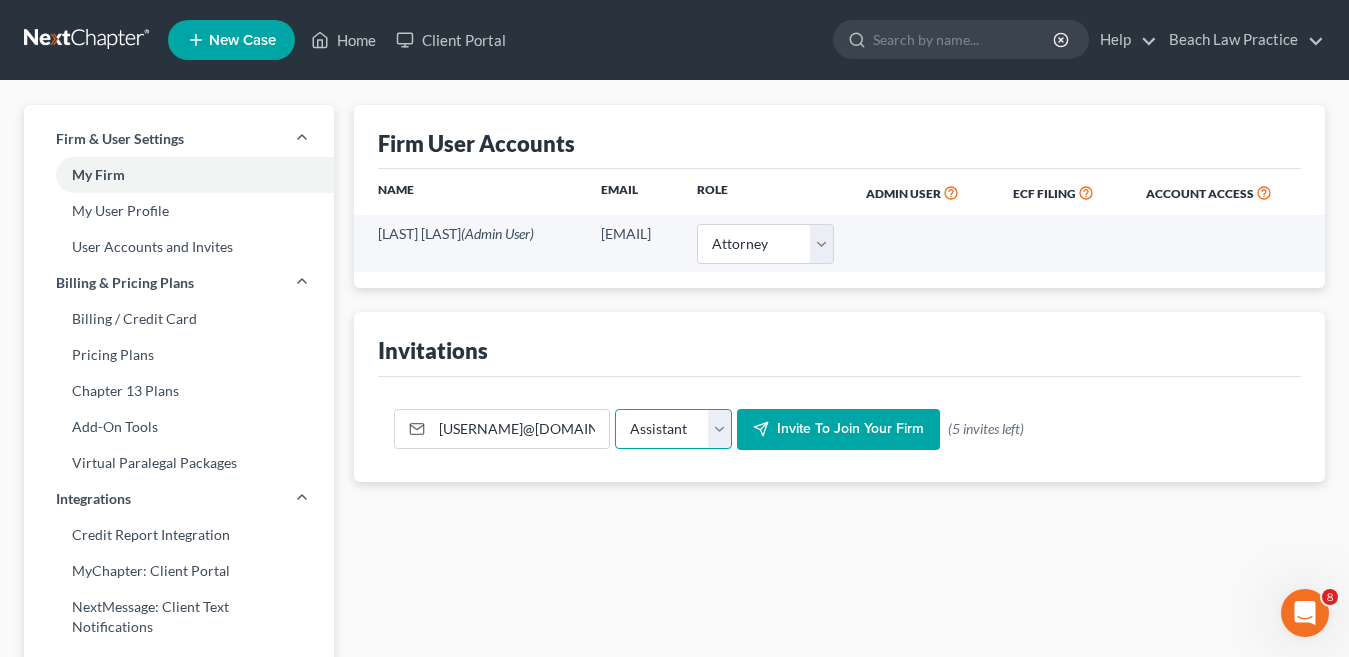 click on "Their Role Attorney Paralegal Assistant" at bounding box center (673, 429) 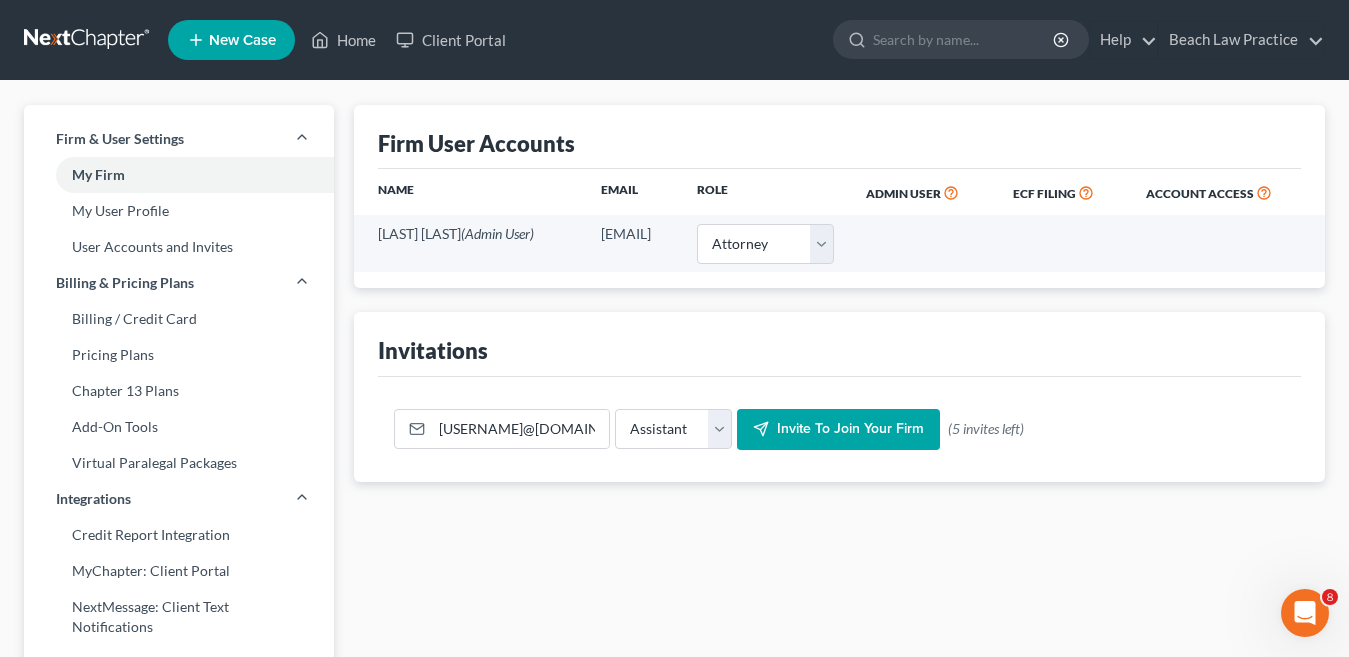 click on "Invite to join your firm" at bounding box center (850, 429) 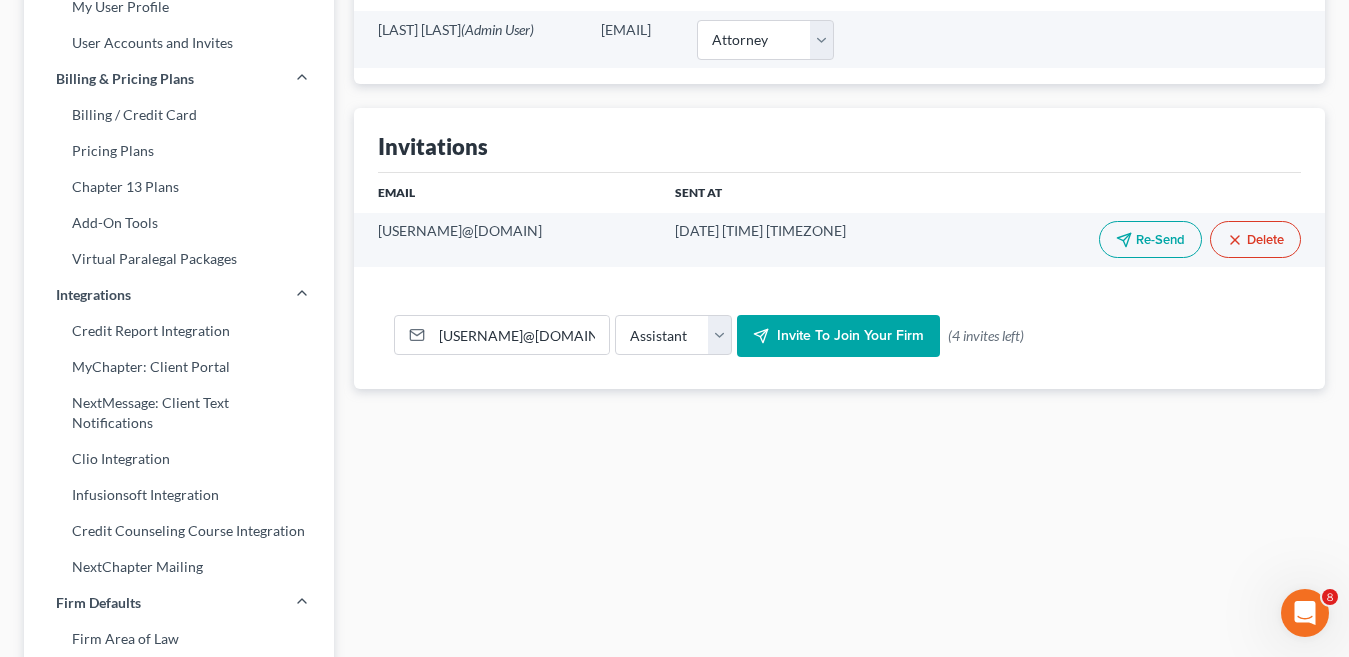 scroll, scrollTop: 195, scrollLeft: 0, axis: vertical 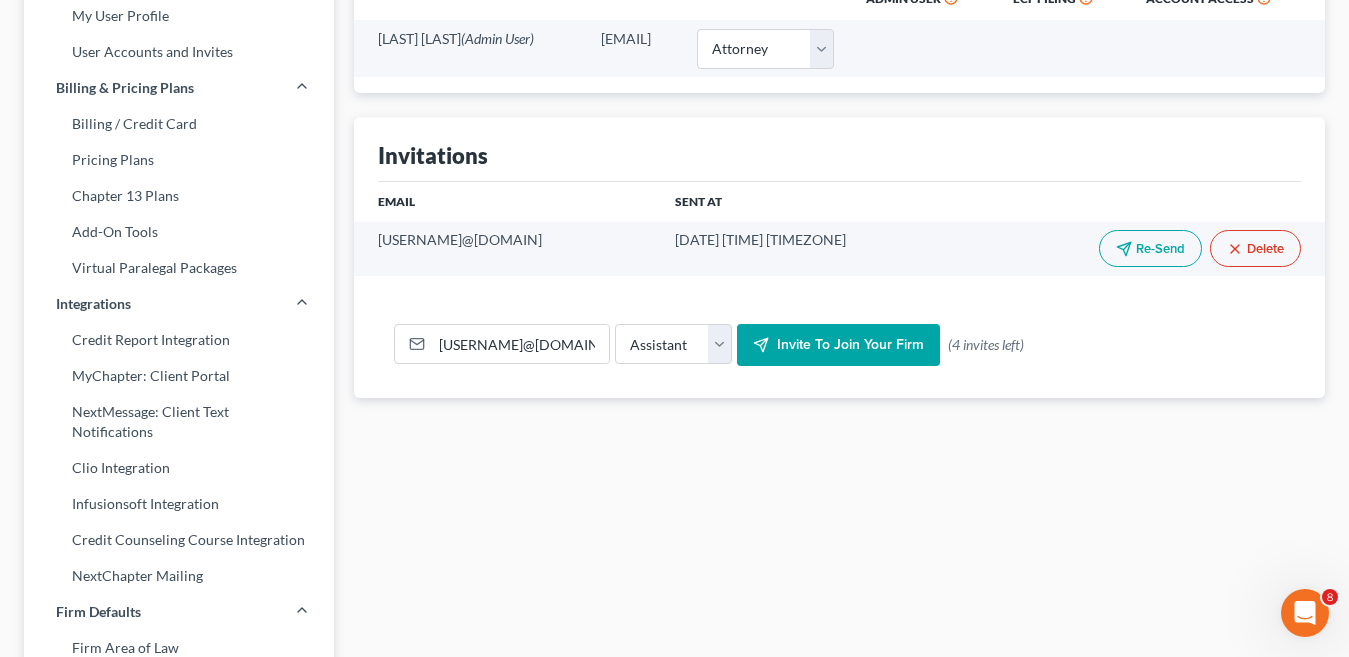click on "Invite to join your firm" at bounding box center [838, 345] 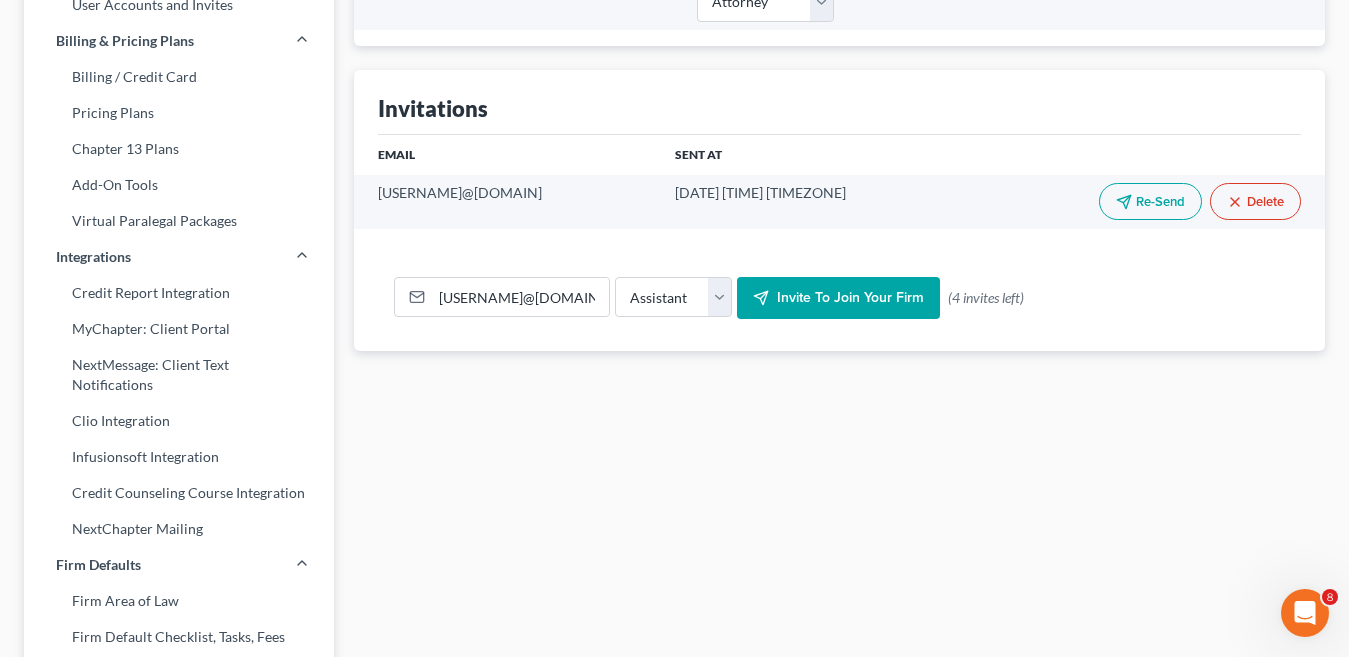 scroll, scrollTop: 247, scrollLeft: 0, axis: vertical 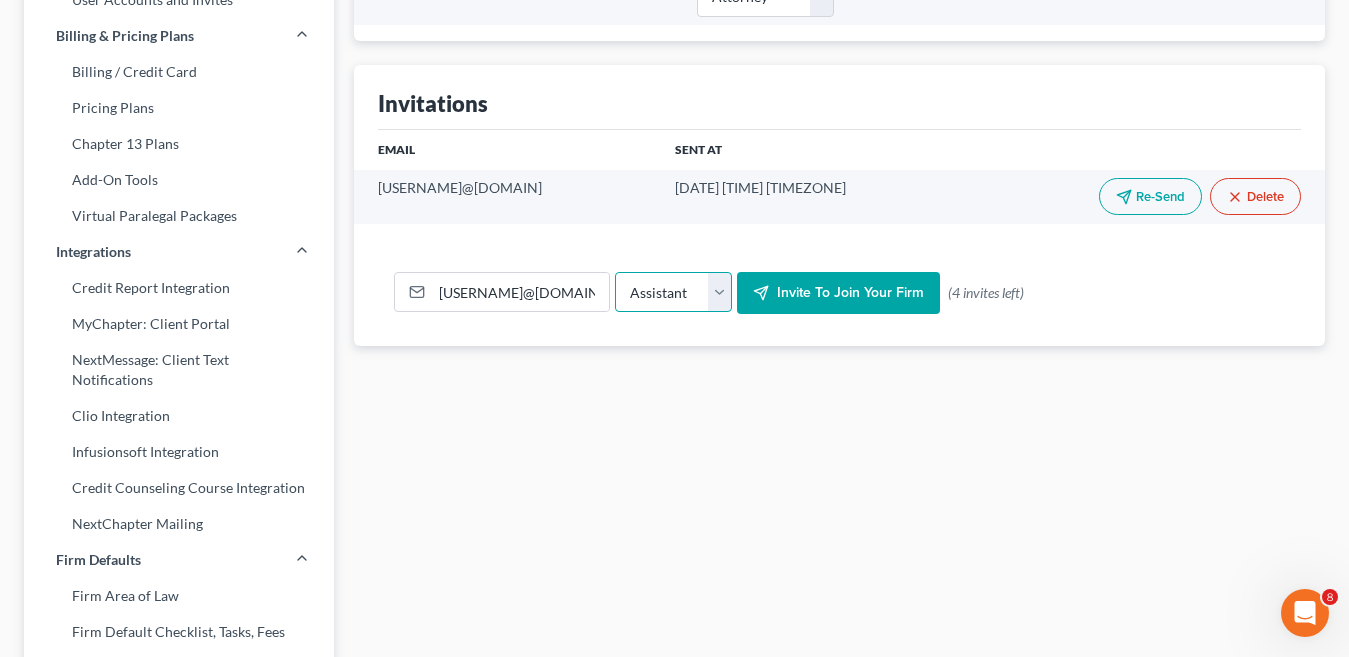 click on "Their Role Attorney Paralegal Assistant" at bounding box center [673, 292] 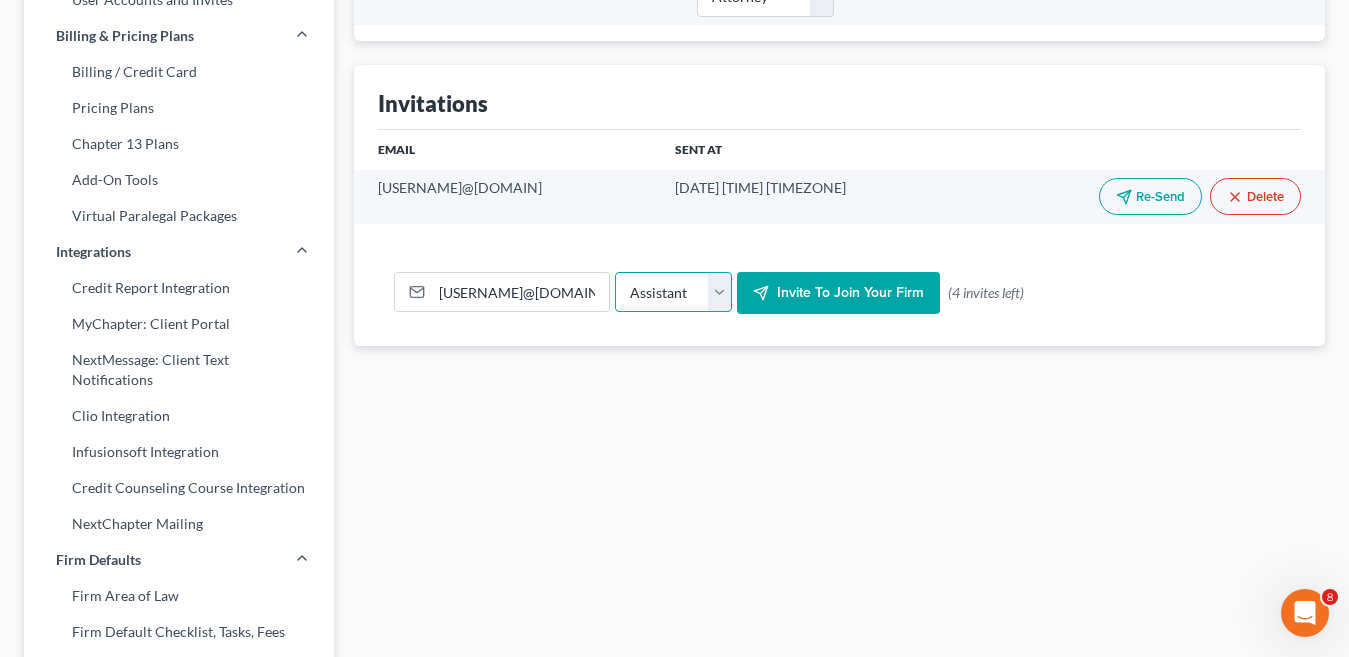 select on "paralegal" 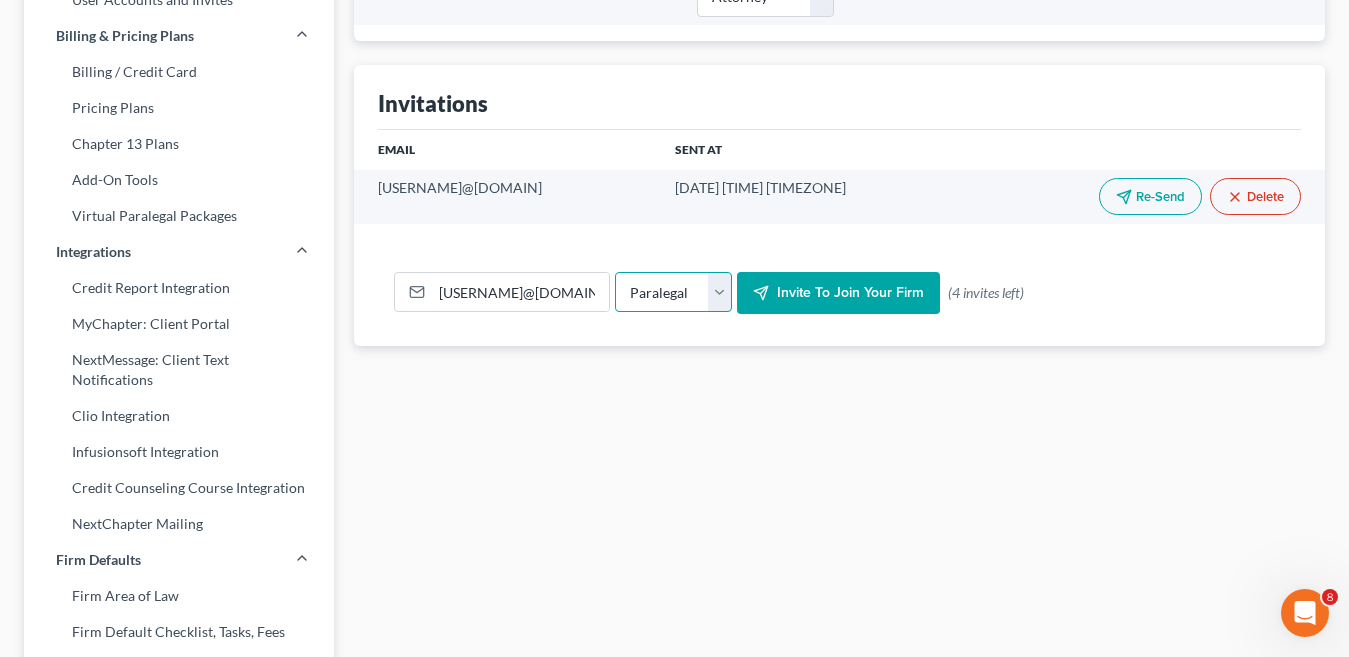 click on "Their Role Attorney Paralegal Assistant" at bounding box center [673, 292] 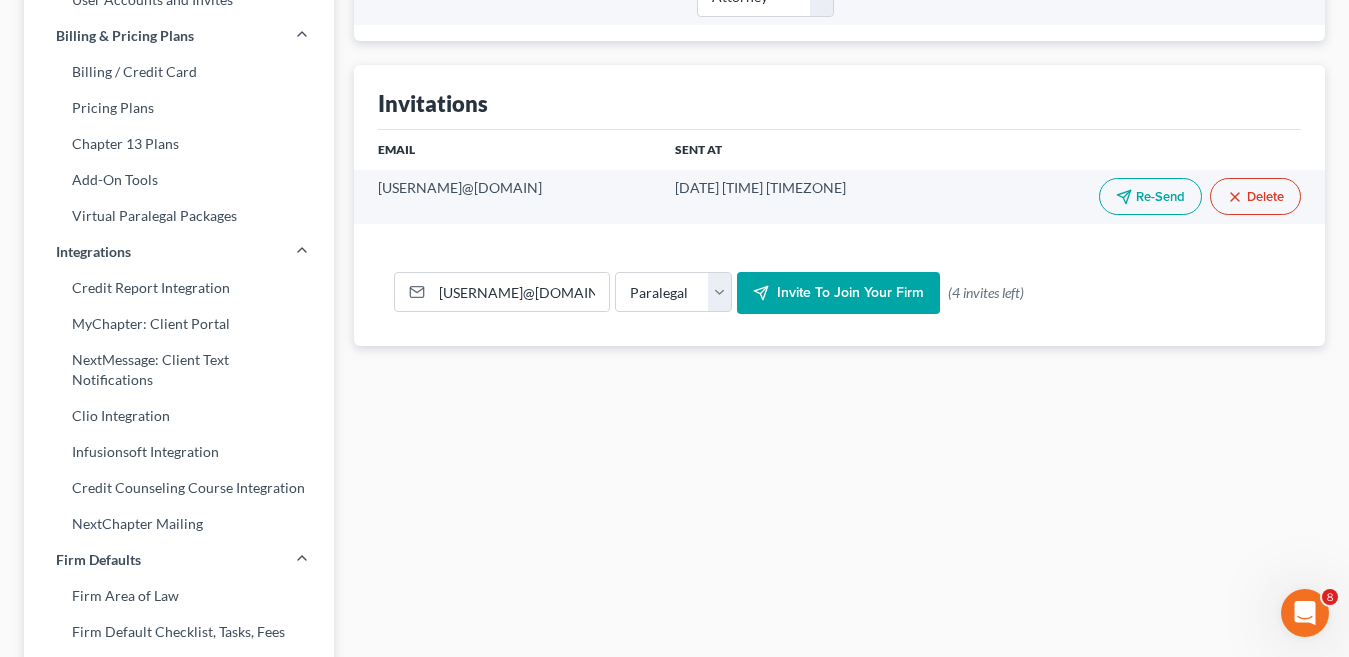 click on "Invite to join your firm" at bounding box center [850, 292] 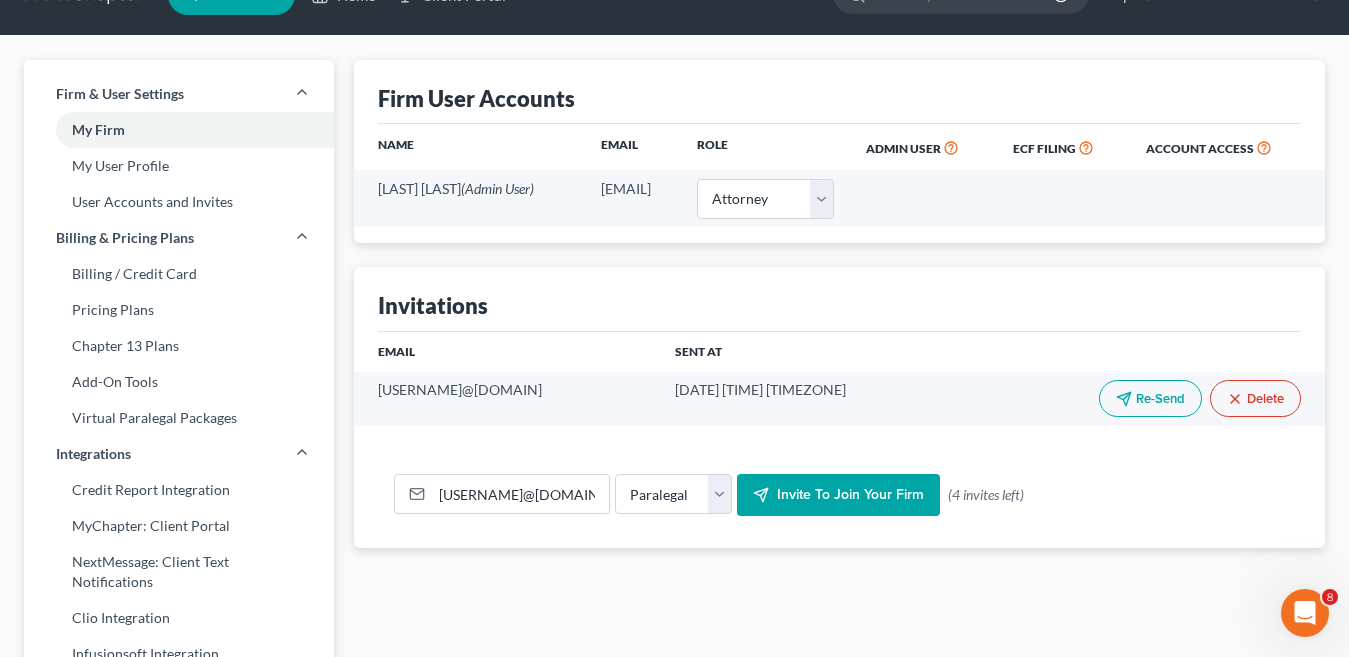scroll, scrollTop: 7, scrollLeft: 0, axis: vertical 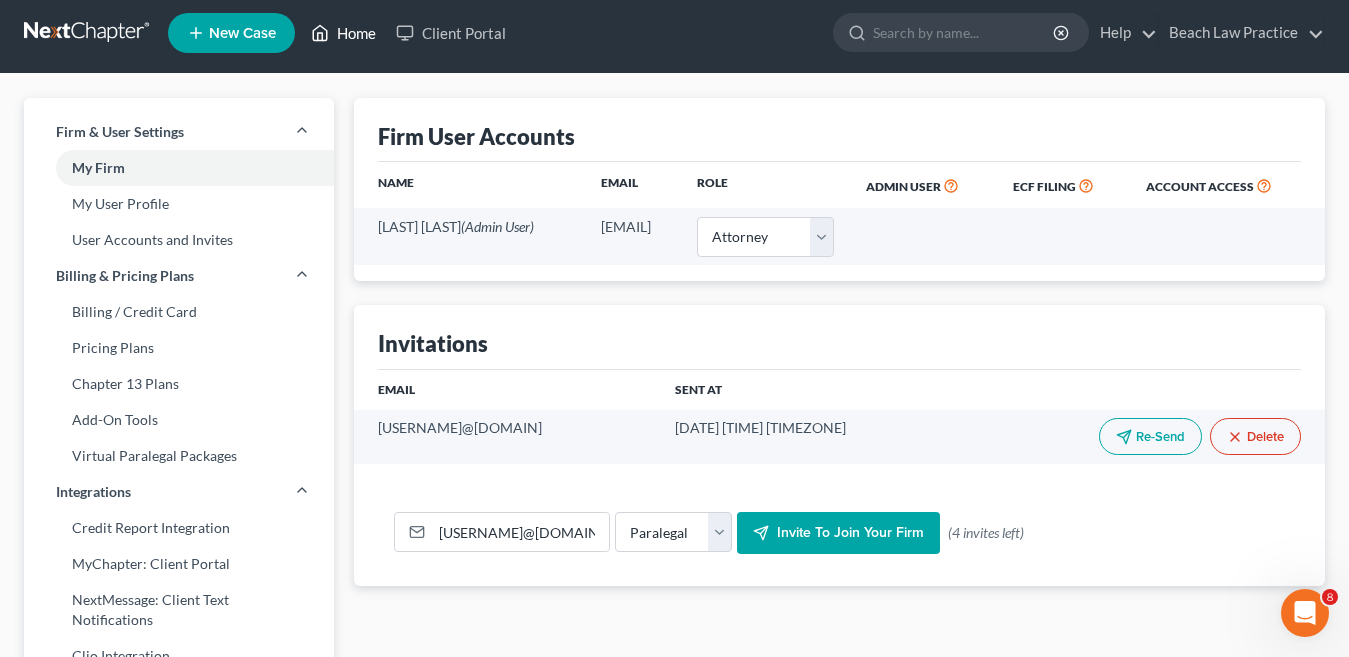 click on "Home" at bounding box center (343, 33) 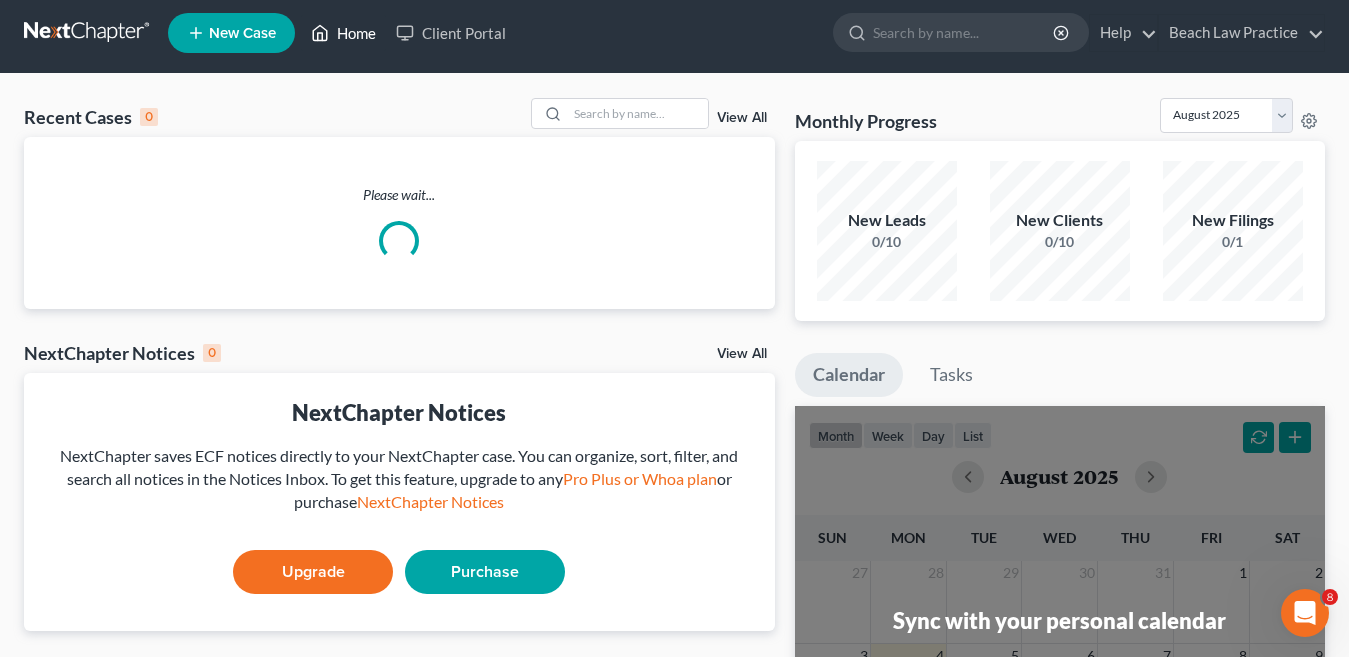 scroll, scrollTop: 0, scrollLeft: 0, axis: both 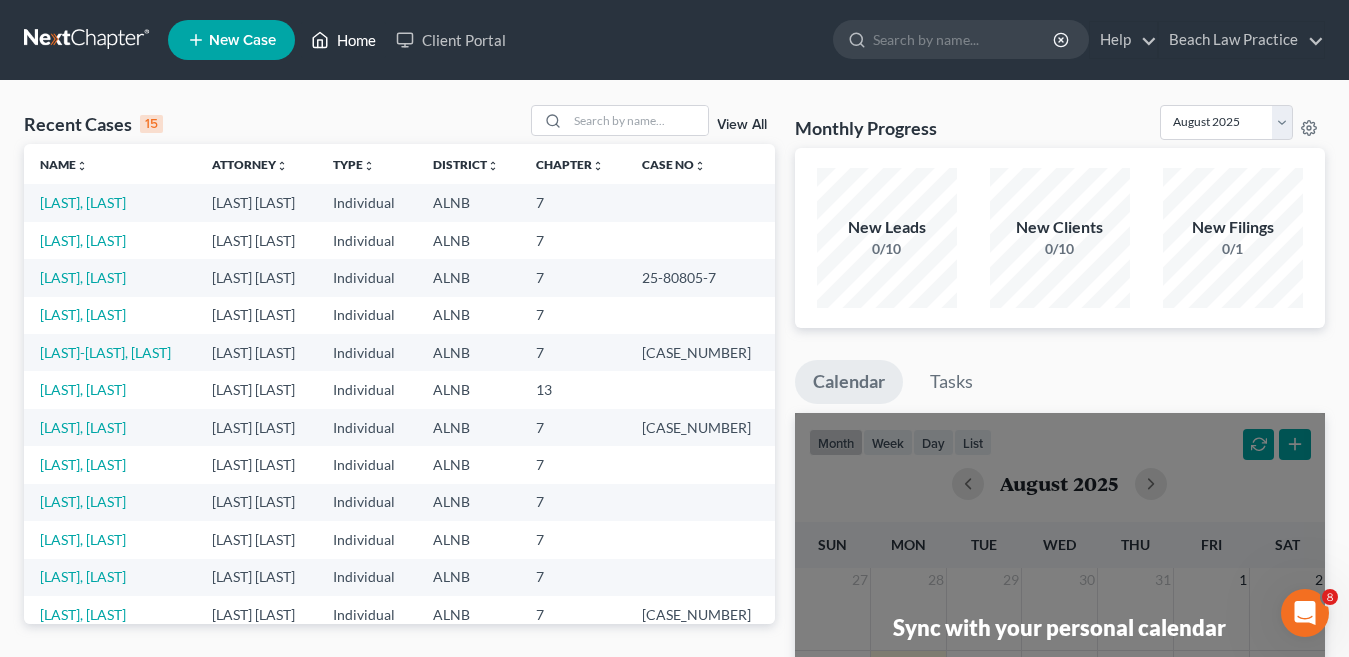 click 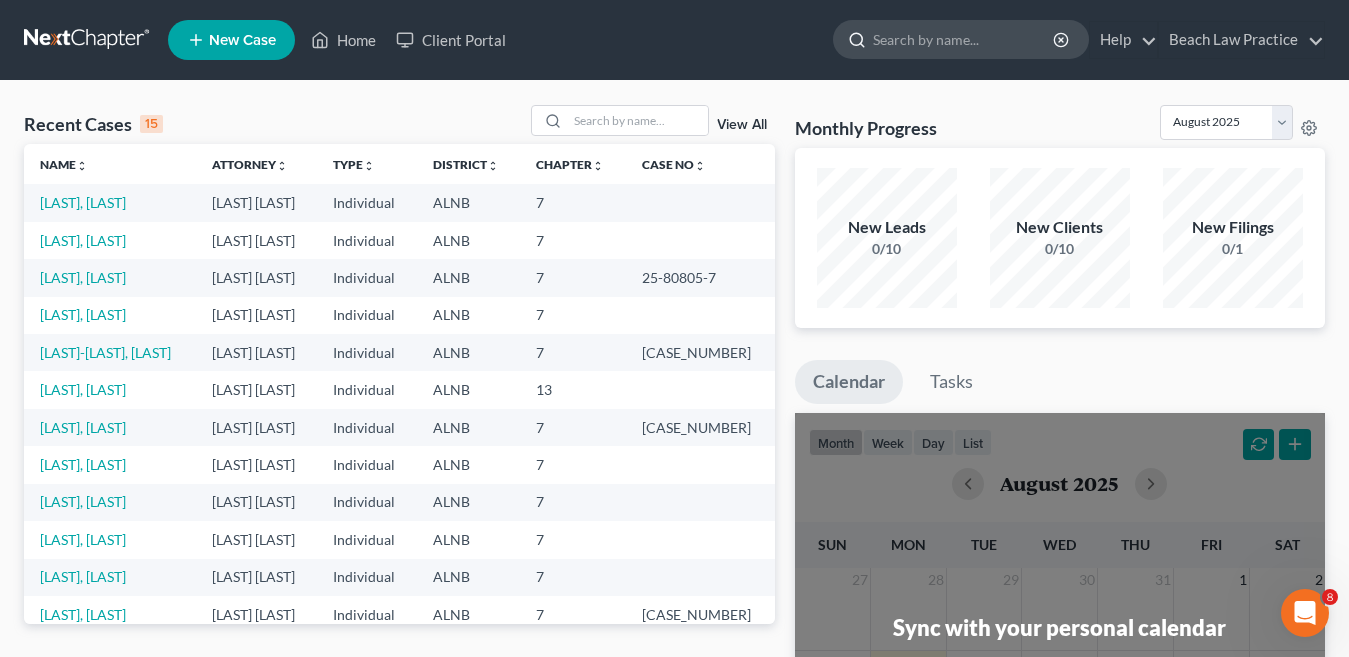 click at bounding box center (964, 39) 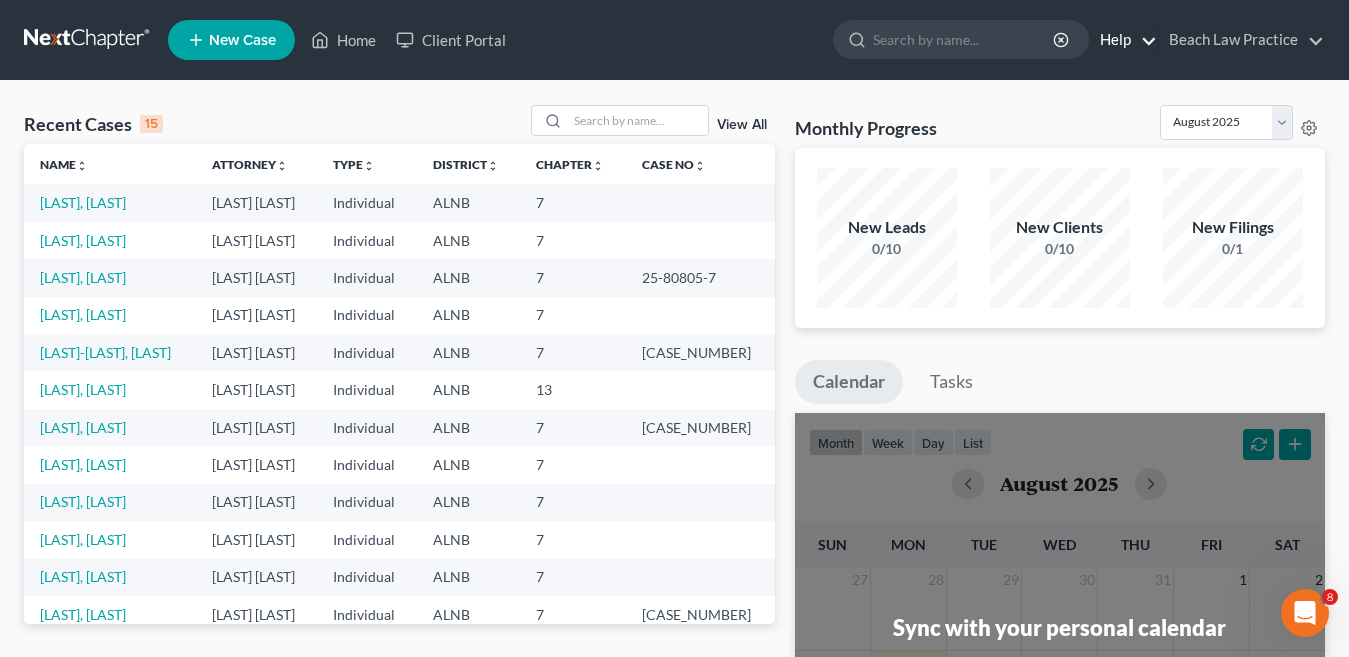 click on "Help" at bounding box center [1123, 40] 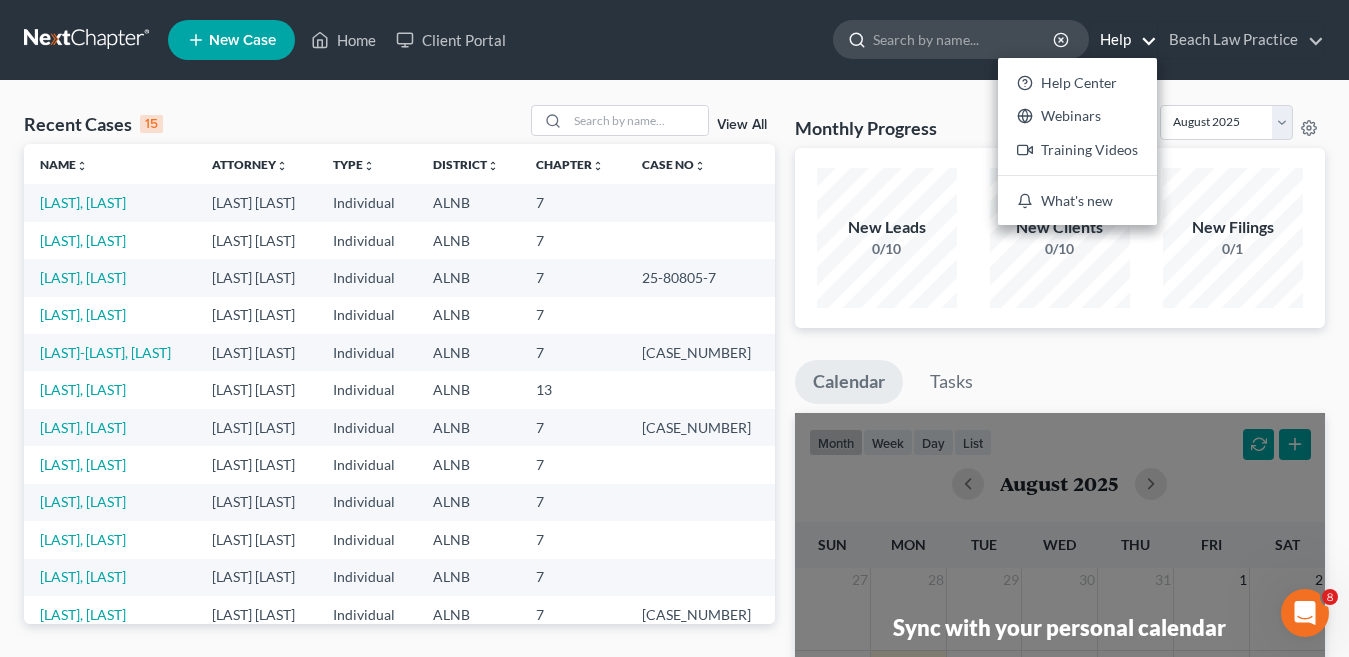 click at bounding box center (964, 39) 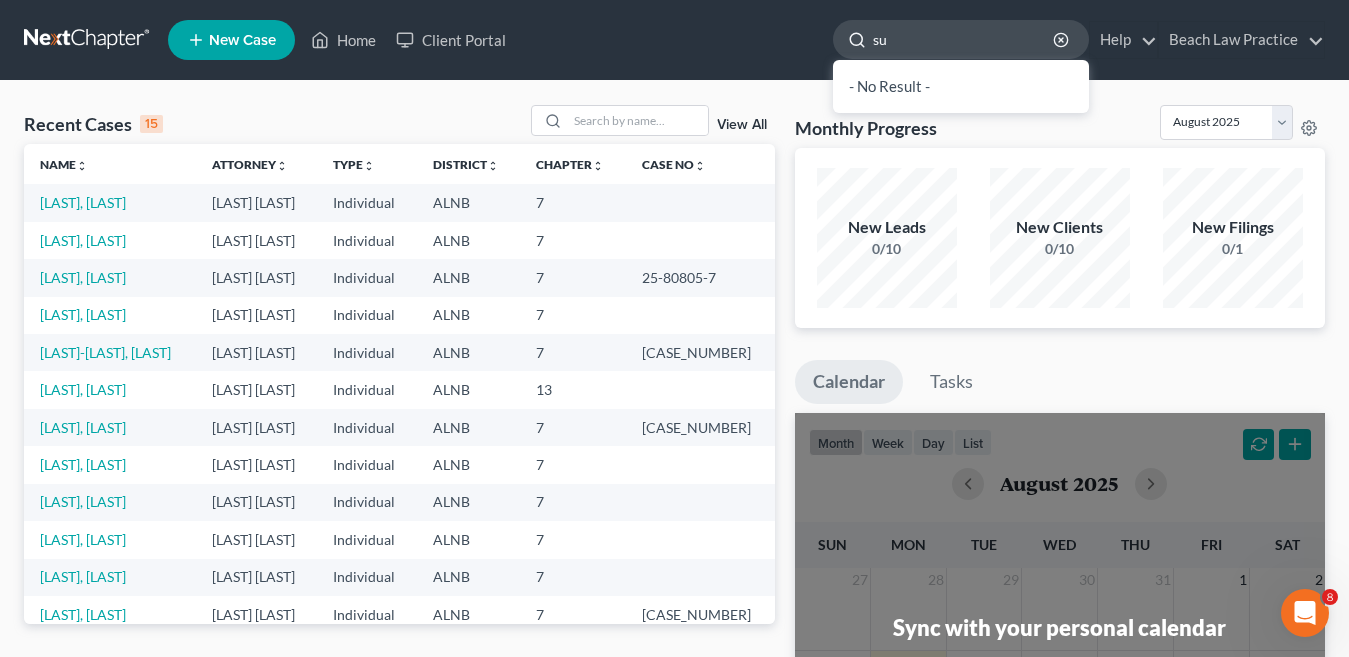 type on "s" 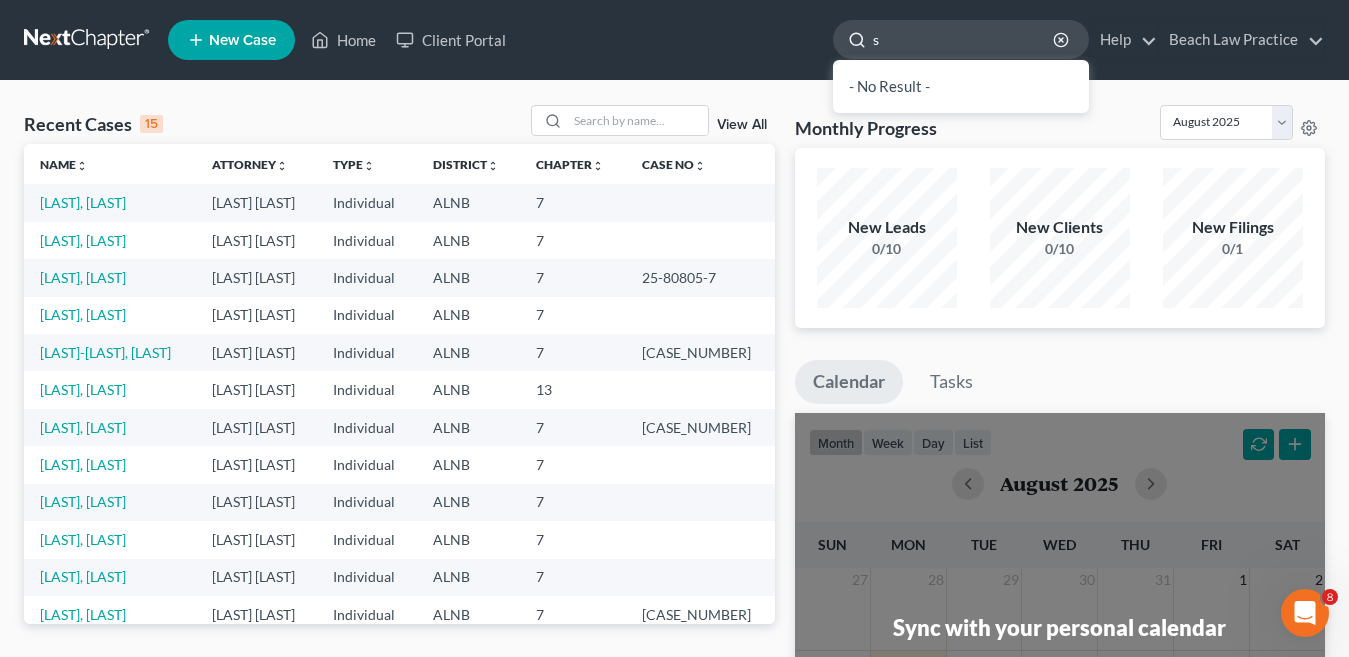 type 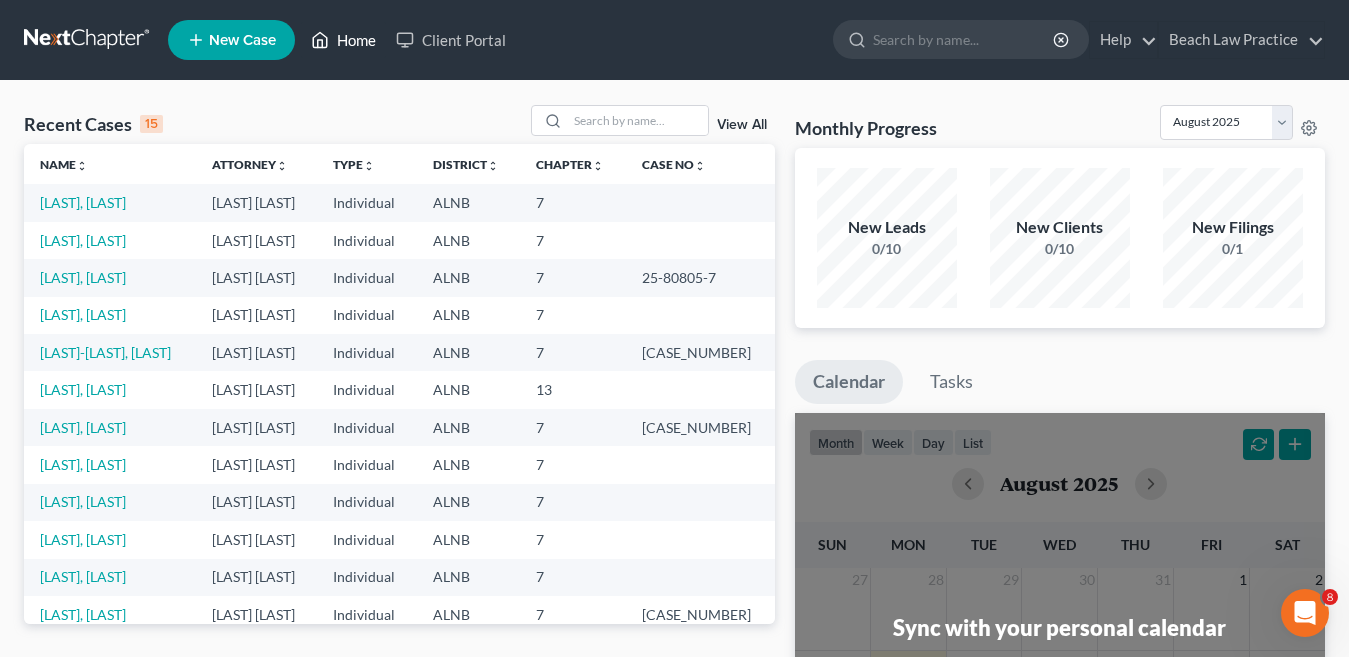 click on "Home" at bounding box center [343, 40] 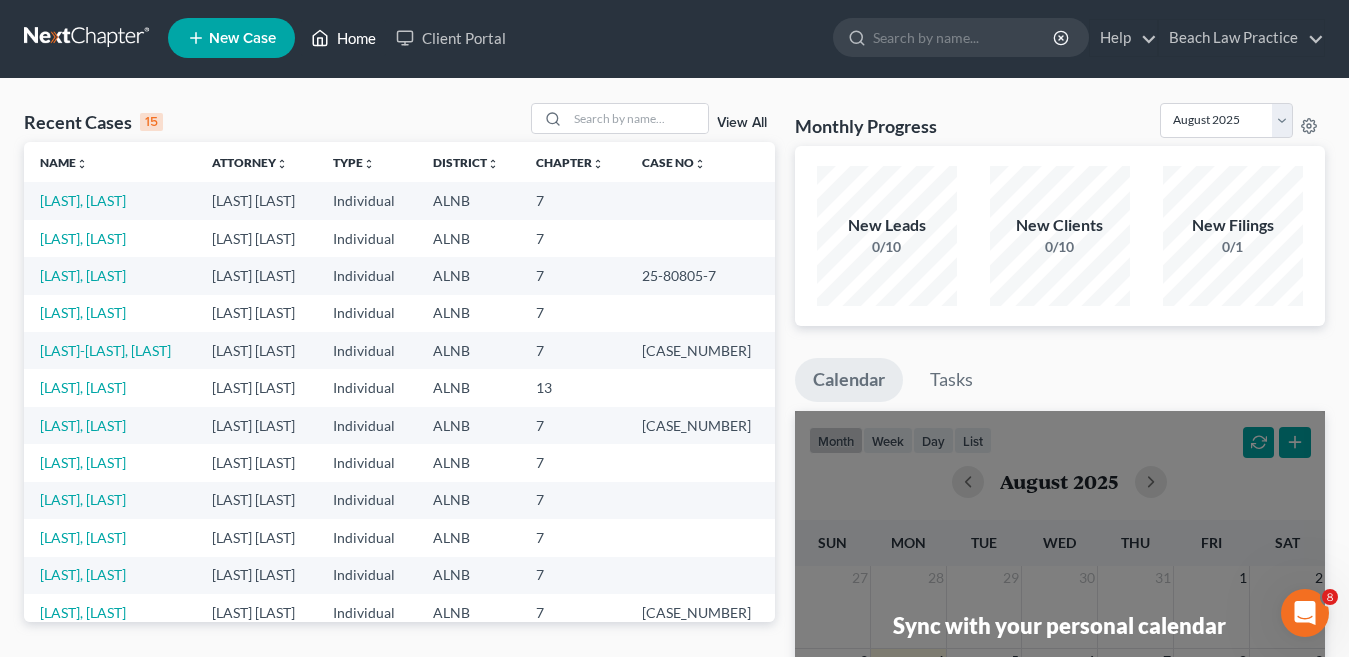 scroll, scrollTop: 0, scrollLeft: 0, axis: both 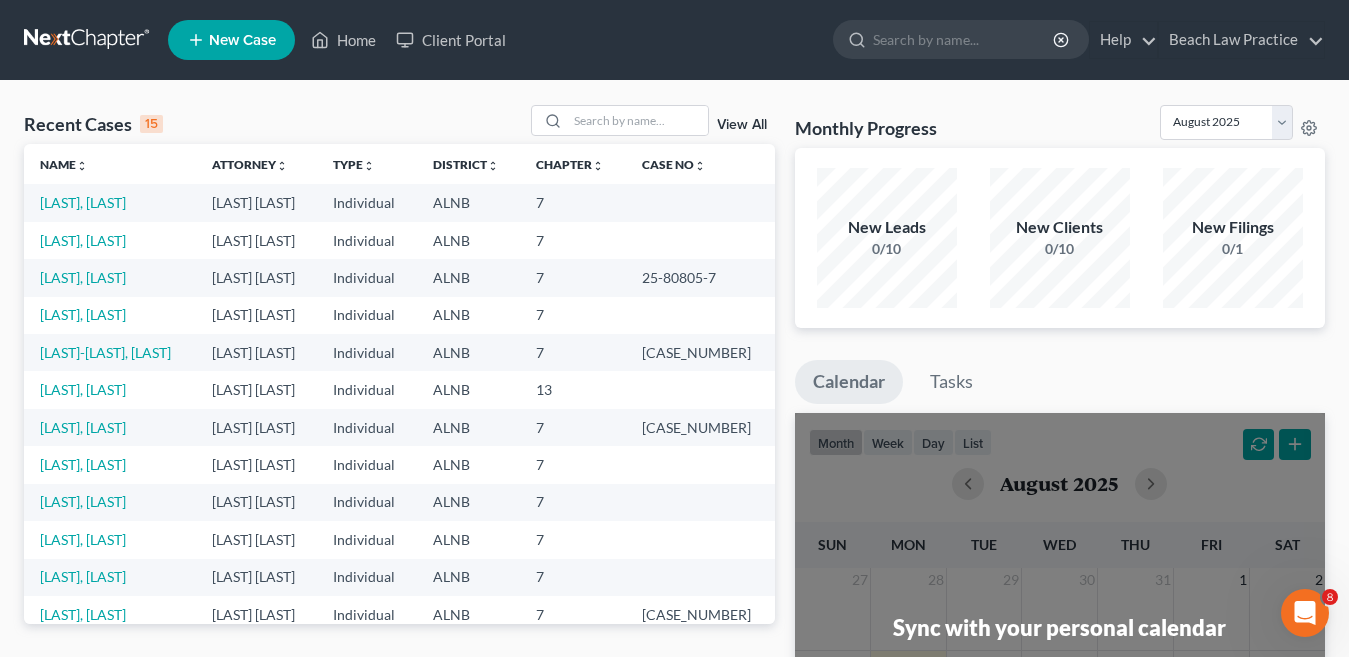 click on "New Leads 0/10" at bounding box center [887, 238] 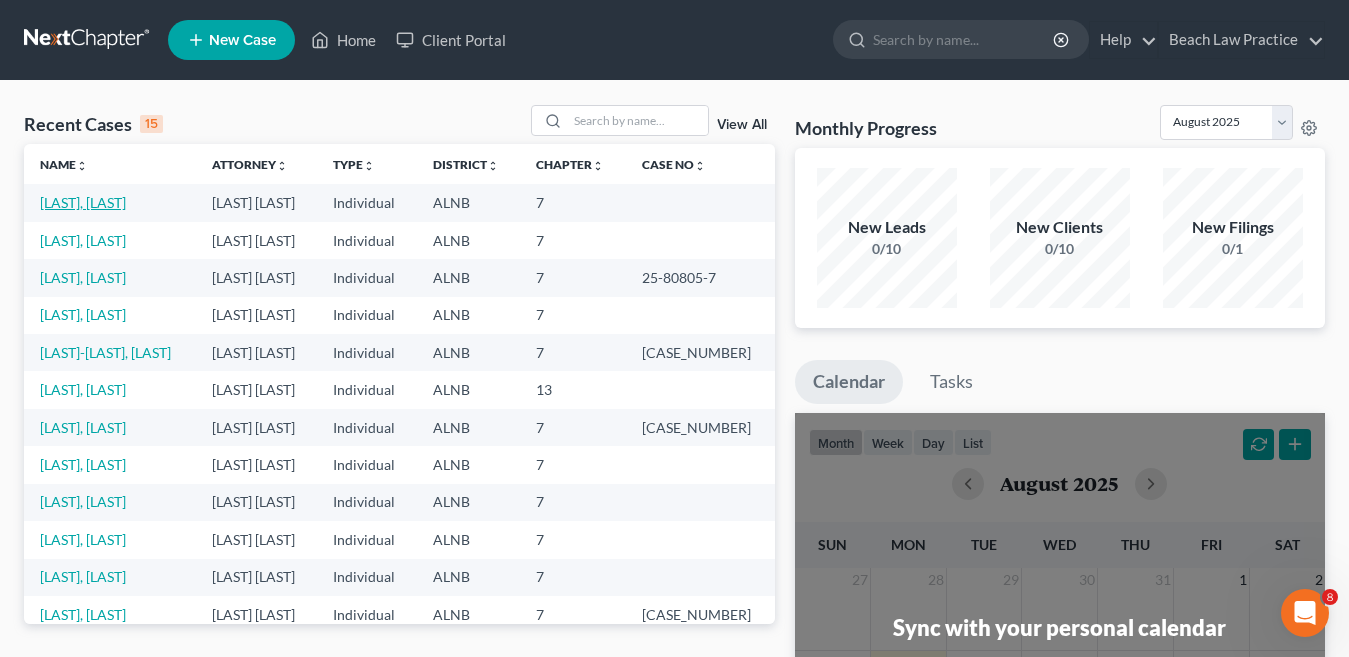 click on "[LAST], [LAST]" at bounding box center [83, 202] 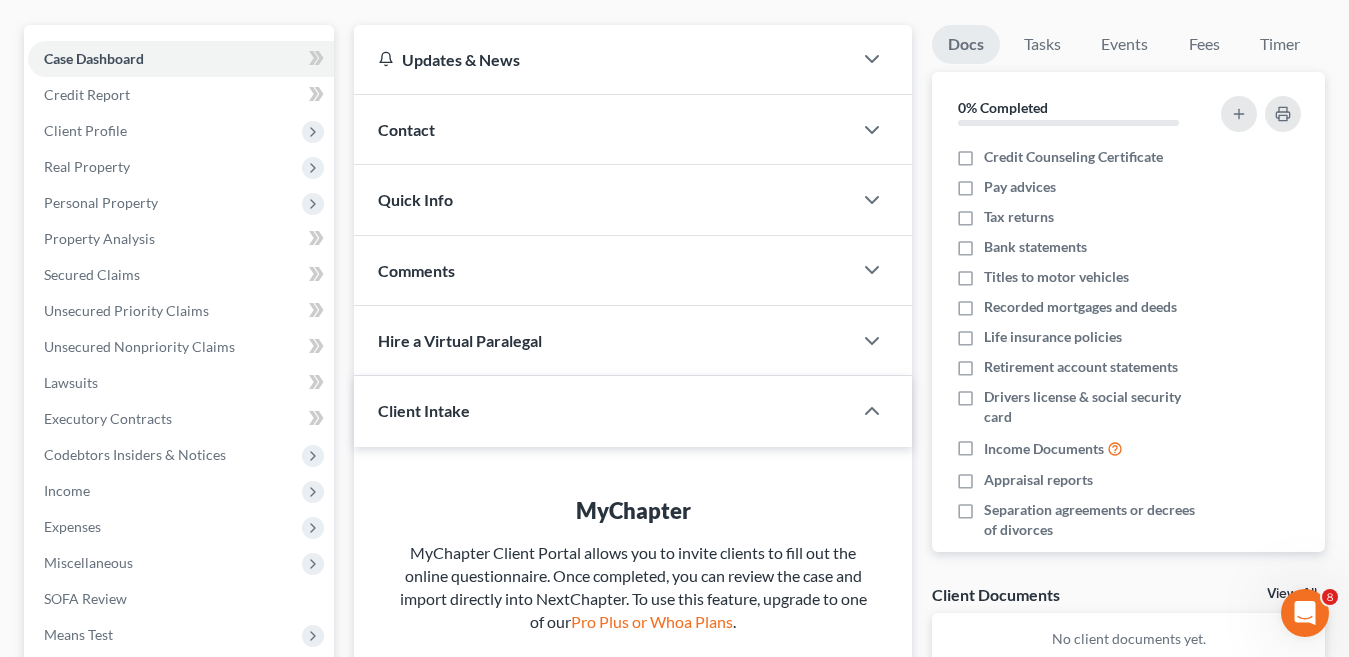 scroll, scrollTop: 122, scrollLeft: 0, axis: vertical 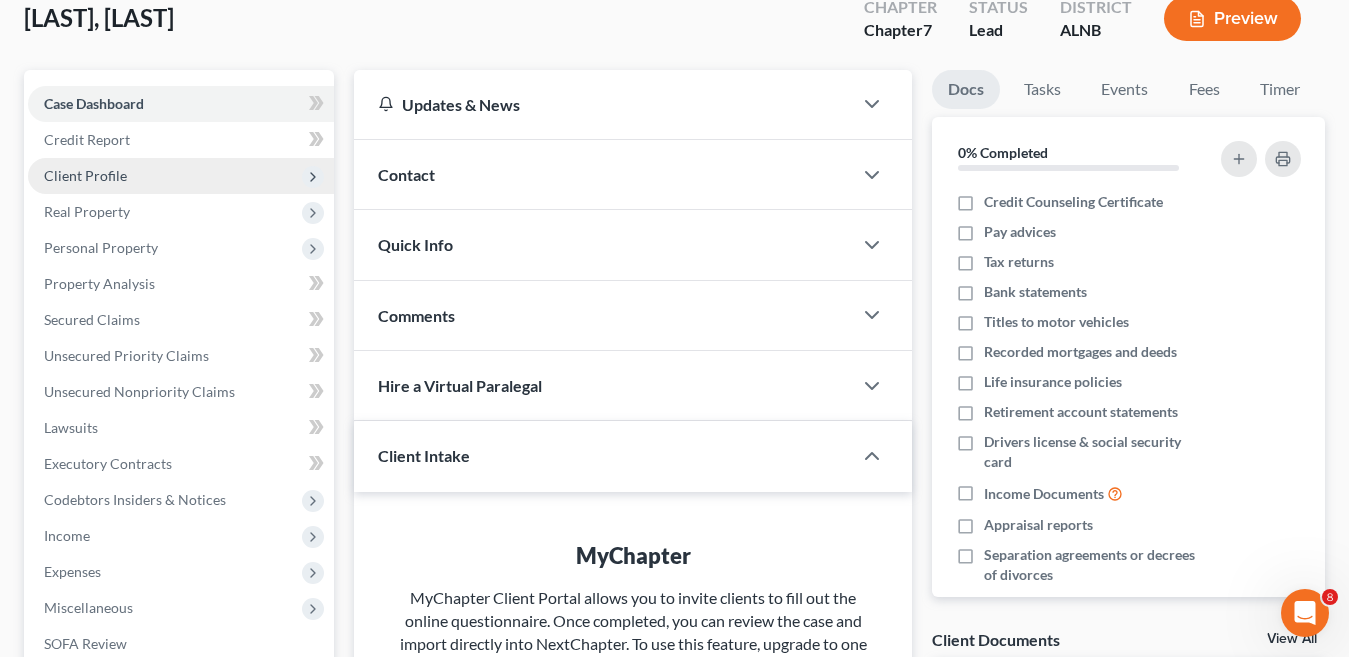 click on "Client Profile" at bounding box center (85, 175) 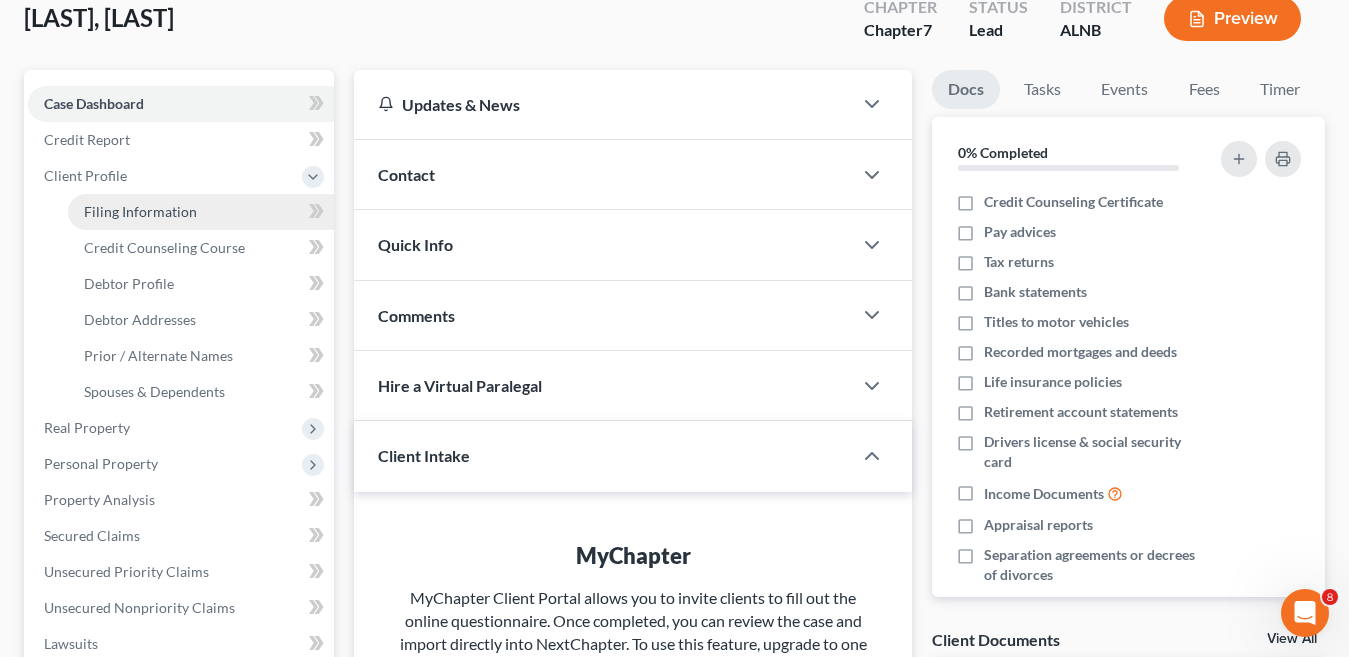 click on "Filing Information" at bounding box center [140, 211] 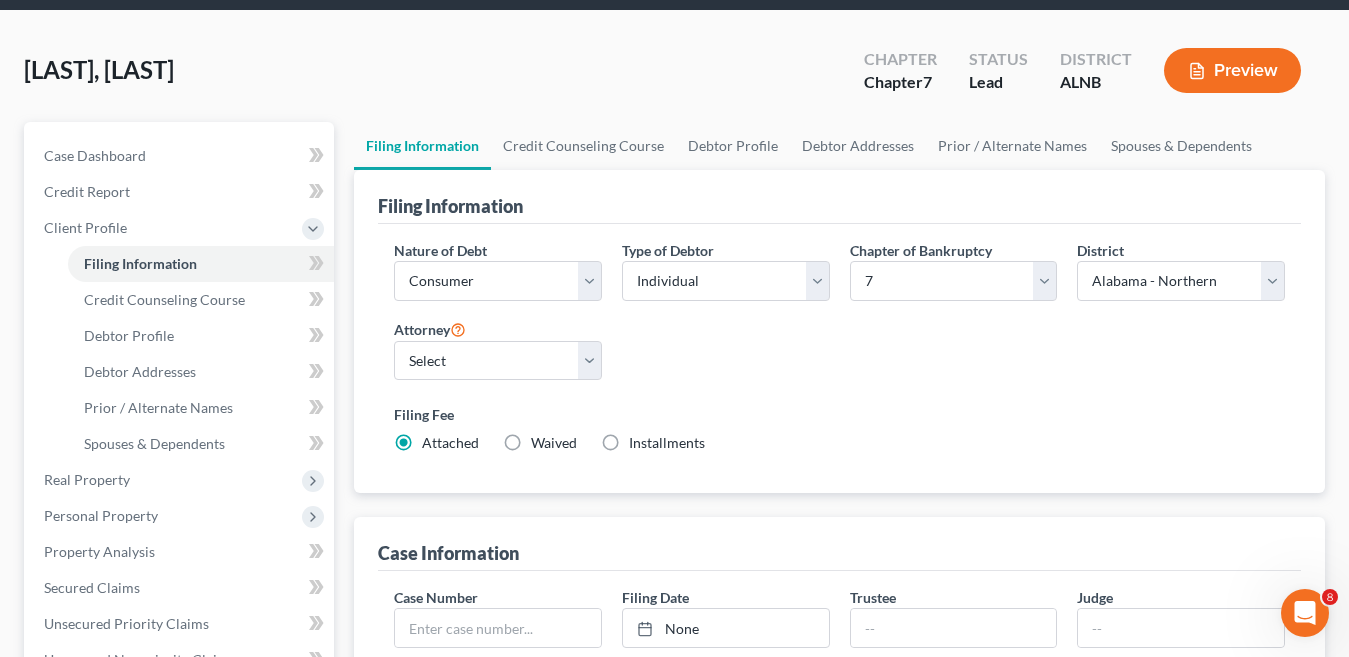 scroll, scrollTop: 0, scrollLeft: 0, axis: both 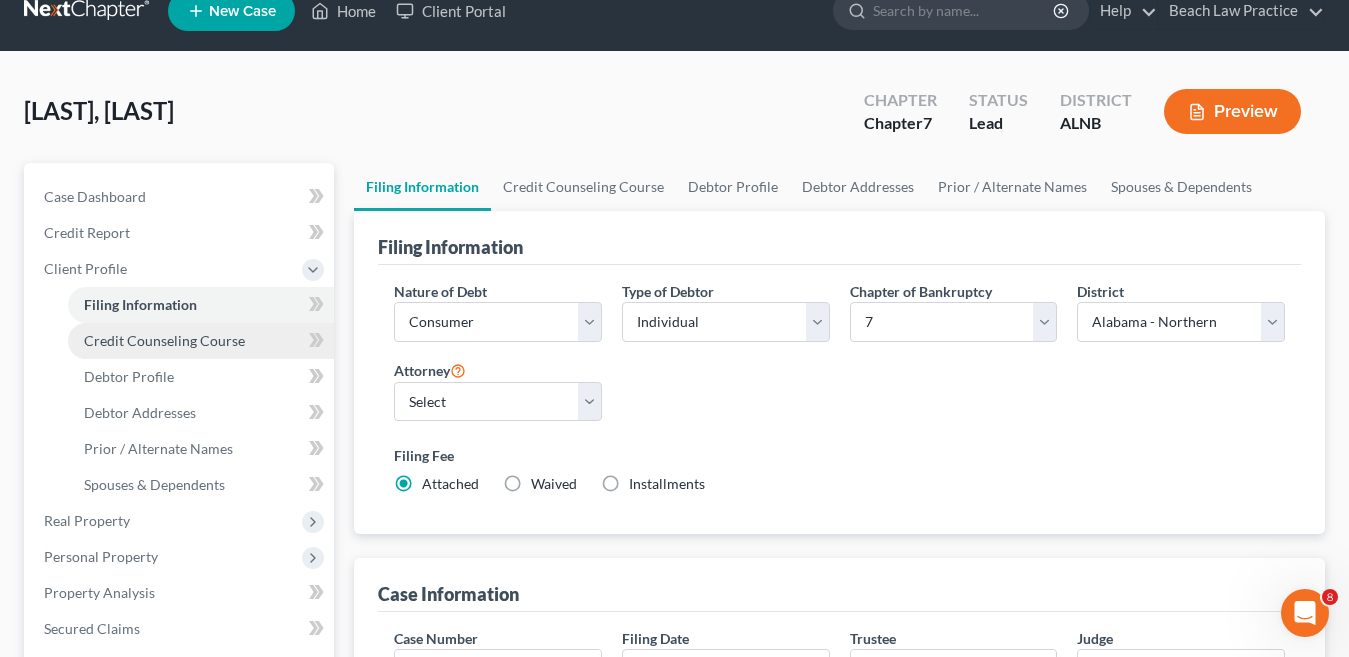 click on "Credit Counseling Course" at bounding box center [164, 340] 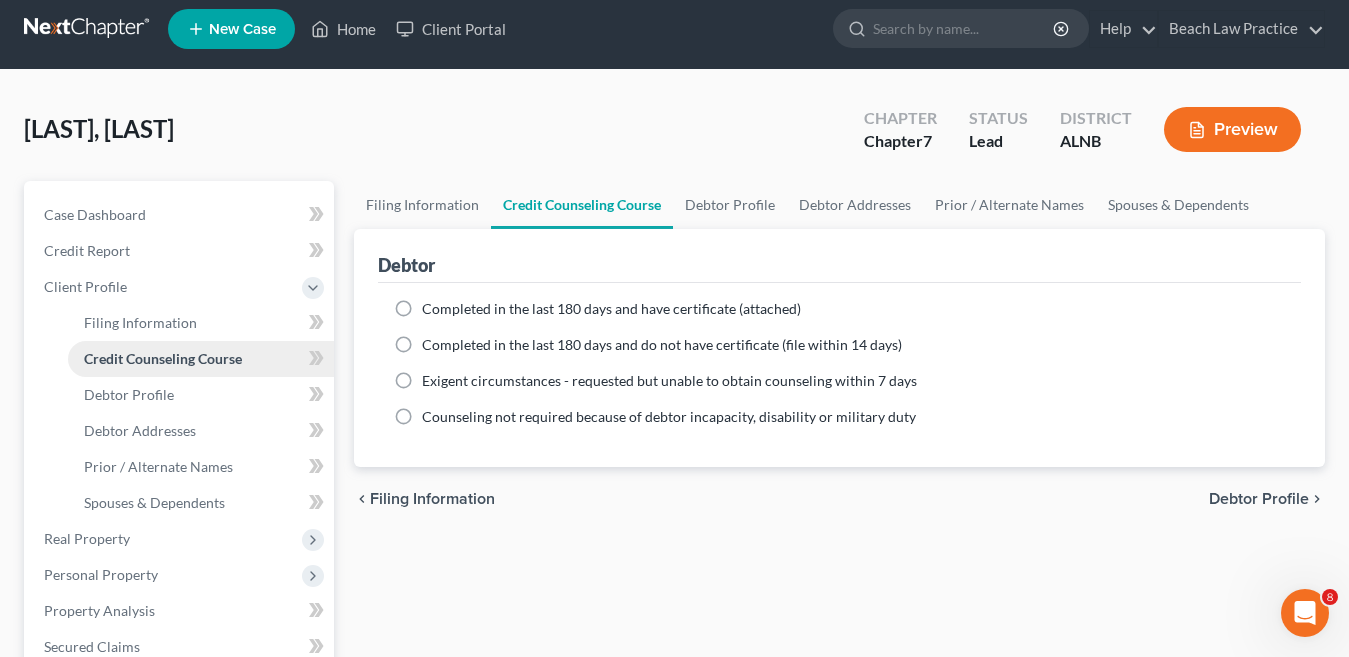 scroll, scrollTop: 0, scrollLeft: 0, axis: both 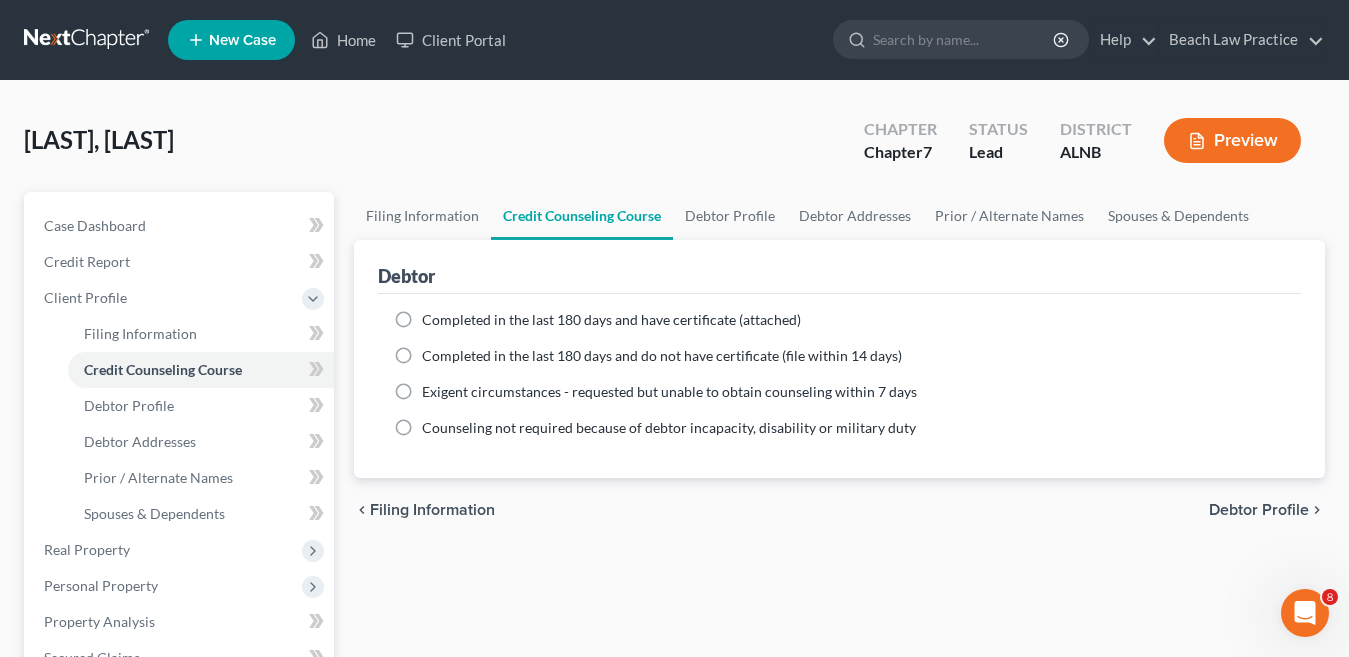 click on "Completed in the last 180 days and have certificate (attached)" at bounding box center (611, 320) 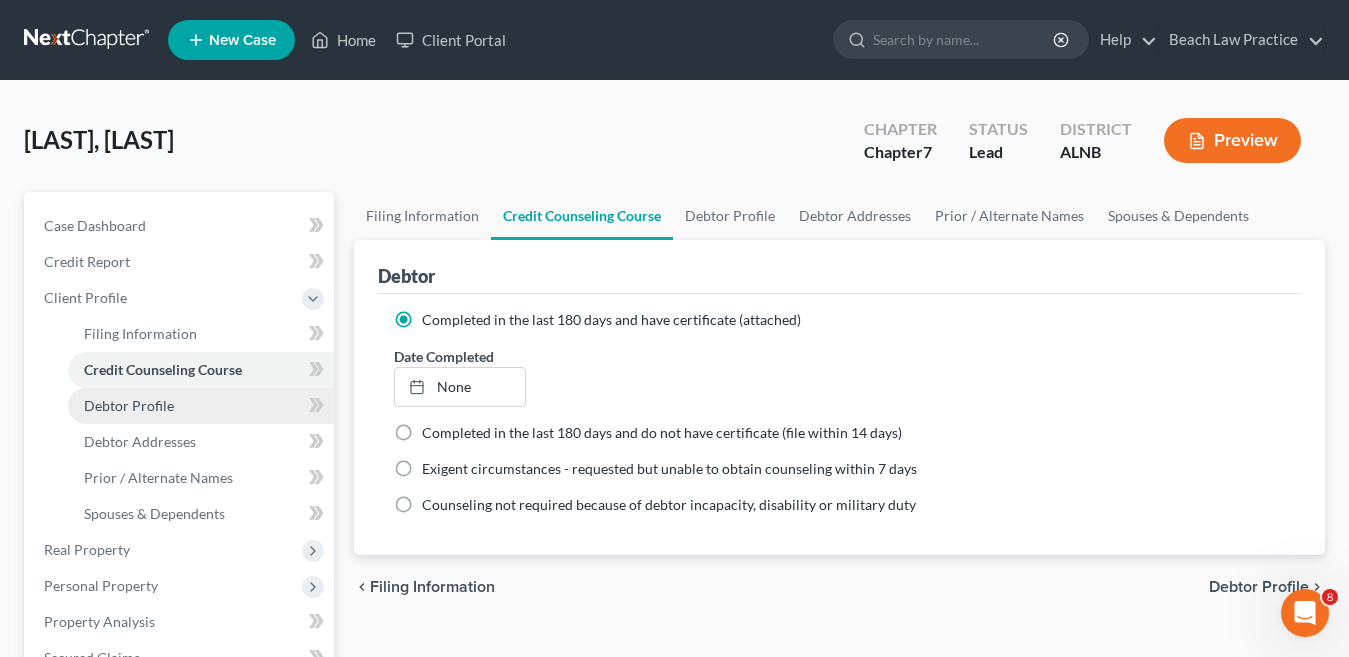 click on "Debtor Profile" at bounding box center (129, 405) 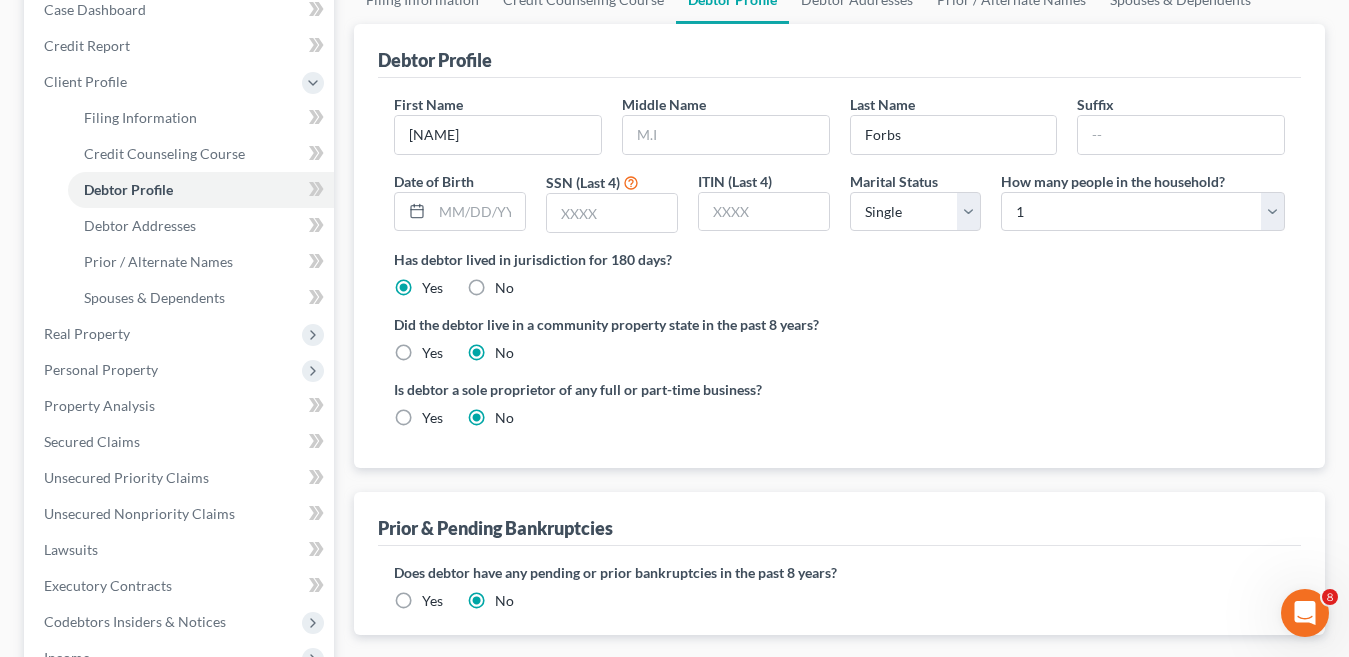 scroll, scrollTop: 226, scrollLeft: 0, axis: vertical 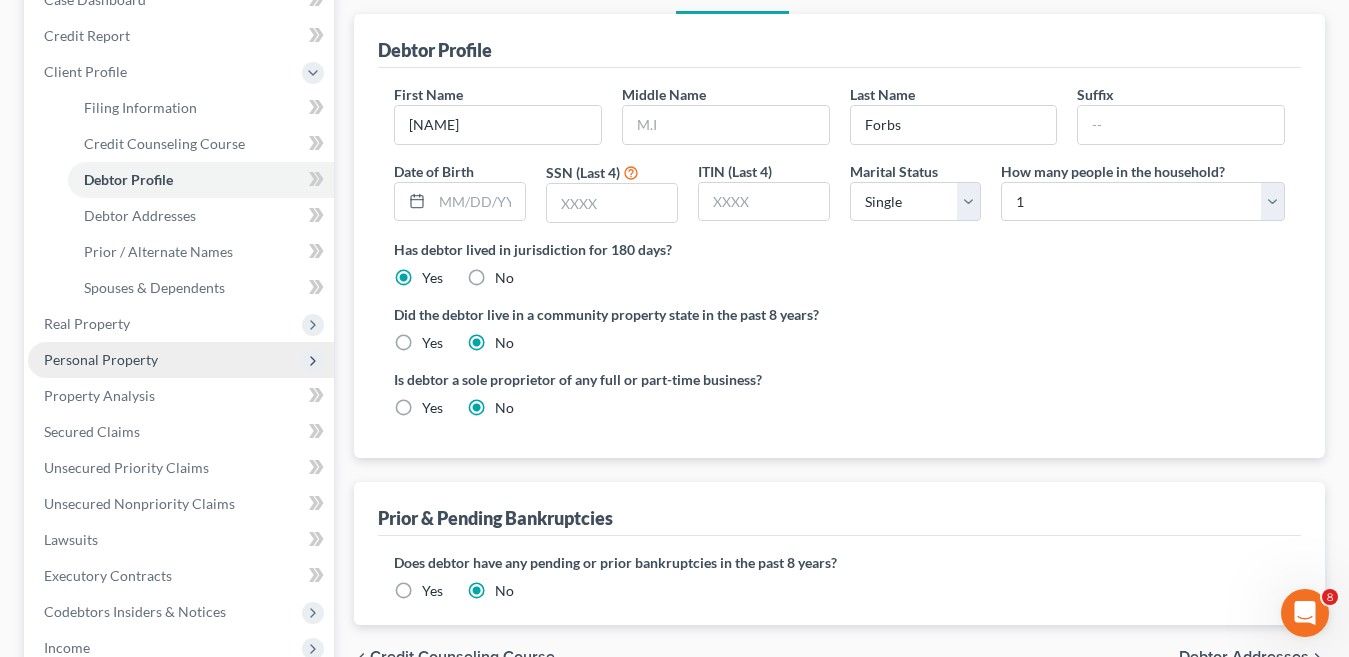 click on "Personal Property" at bounding box center (101, 359) 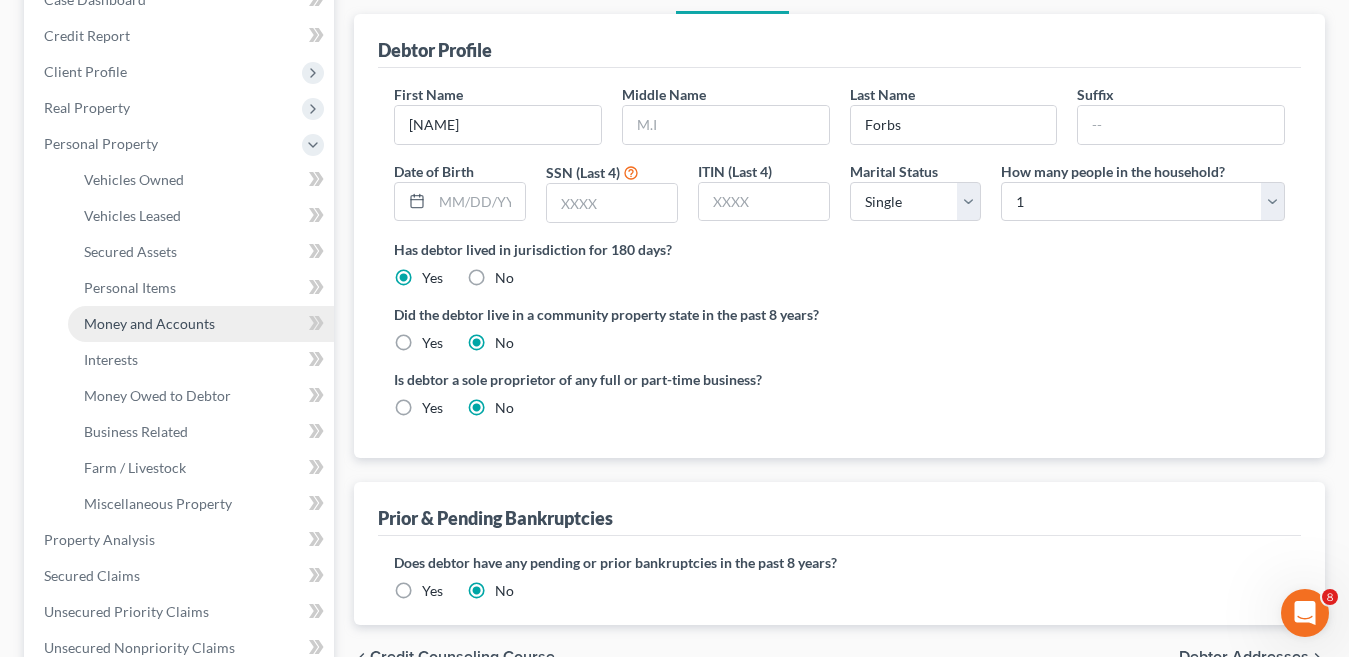 click on "Money and Accounts" at bounding box center [149, 323] 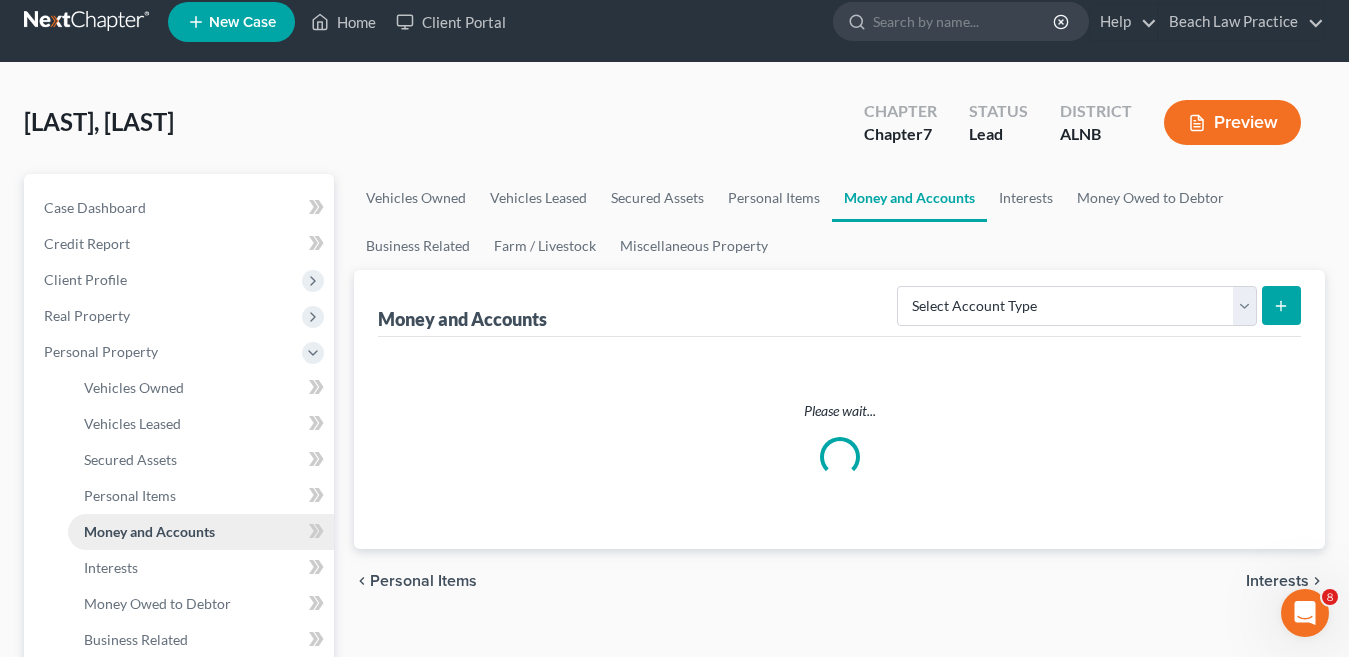 scroll, scrollTop: 0, scrollLeft: 0, axis: both 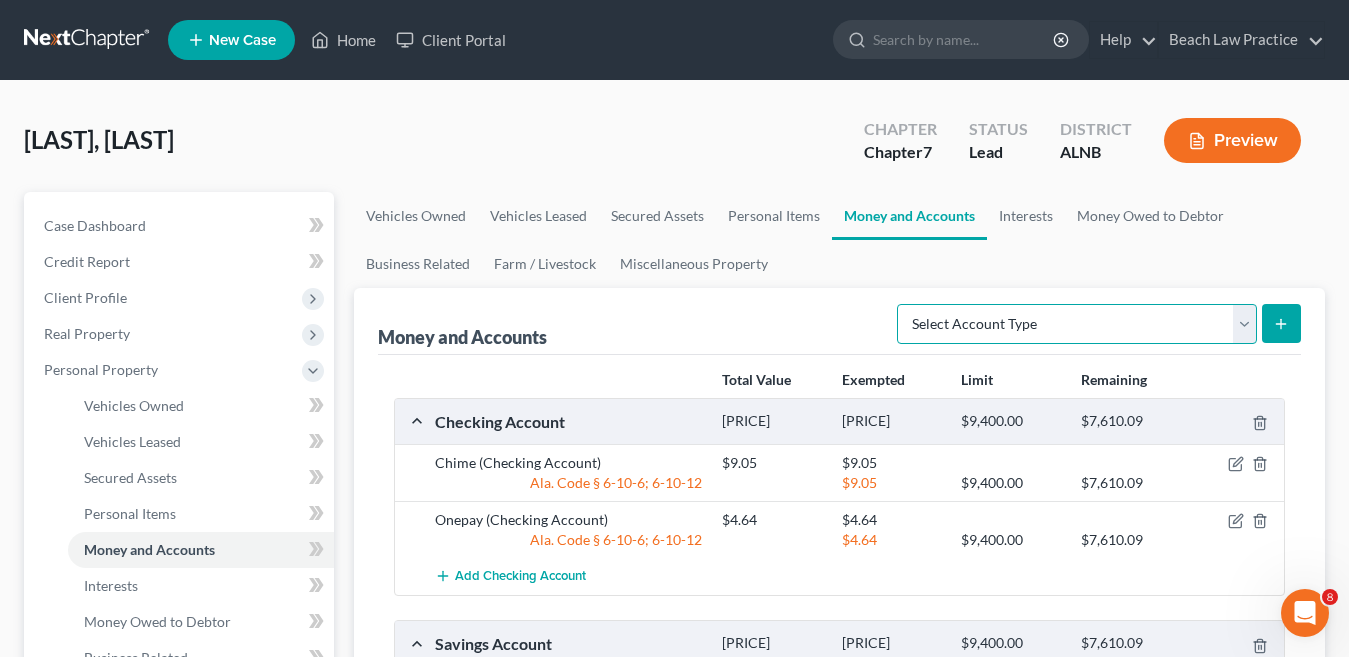 click on "Select Account Type Brokerage Cash on Hand Certificates of Deposit Checking Account Money Market Other (Credit Union, Health Savings Account, etc) Safe Deposit Box Savings Account Security Deposits or Prepayments" at bounding box center (1077, 324) 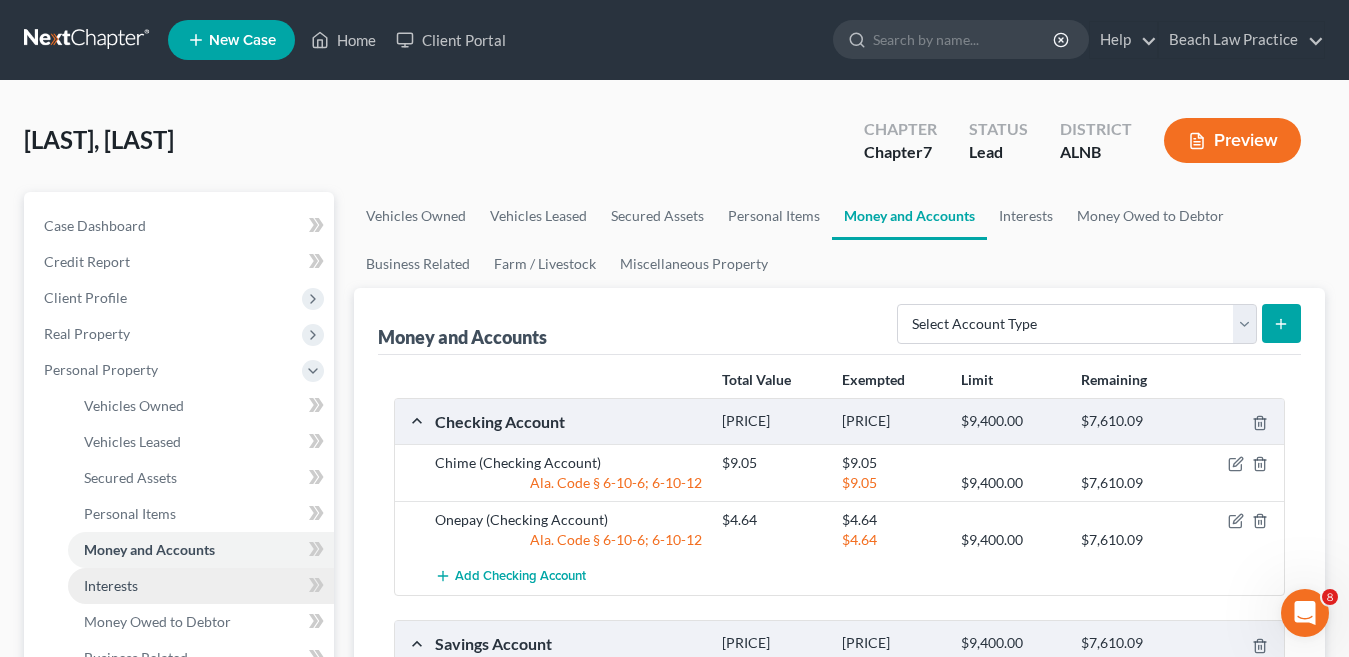 click on "Interests" at bounding box center [111, 585] 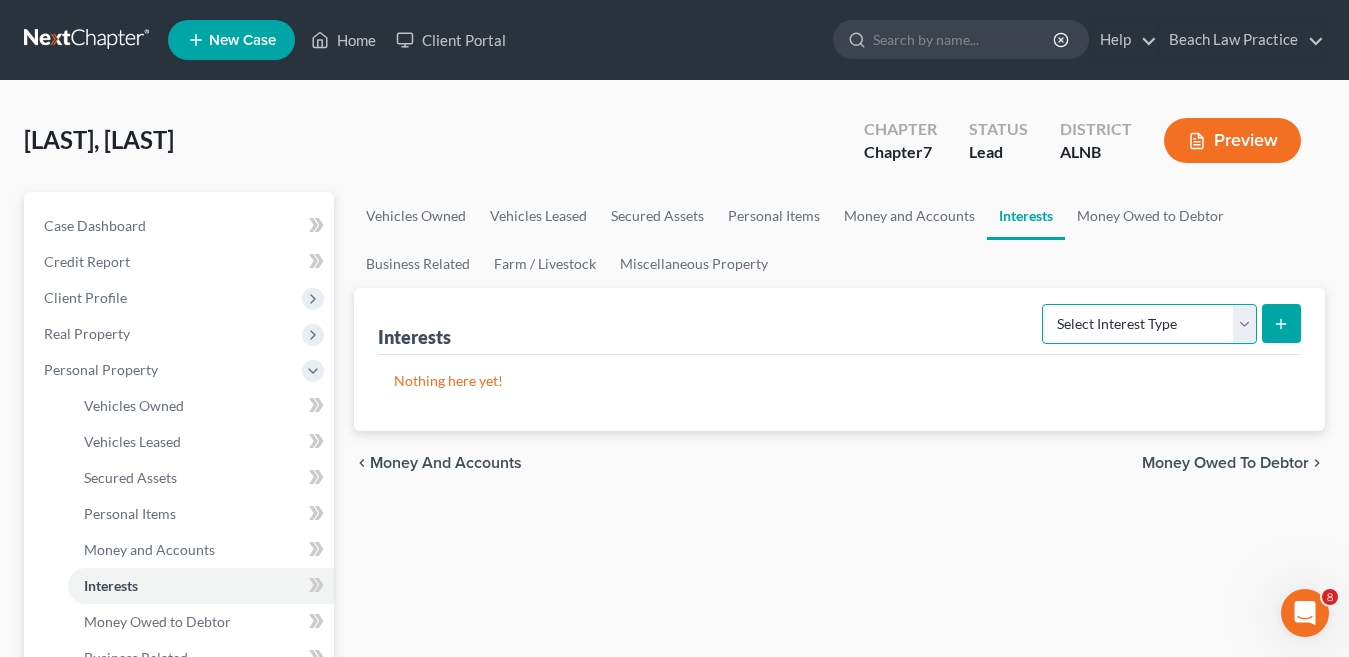 click on "Select Interest Type 401K Annuity Bond Education IRA Government Bond Government Pension Plan Incorporated Business IRA Joint Venture (Active) Joint Venture (Inactive) Keogh Mutual Fund Other Retirement Plan Partnership (Active) Partnership (Inactive) Pension Plan Stock Term Life Insurance Unincorporated Business Whole Life Insurance" at bounding box center (1149, 324) 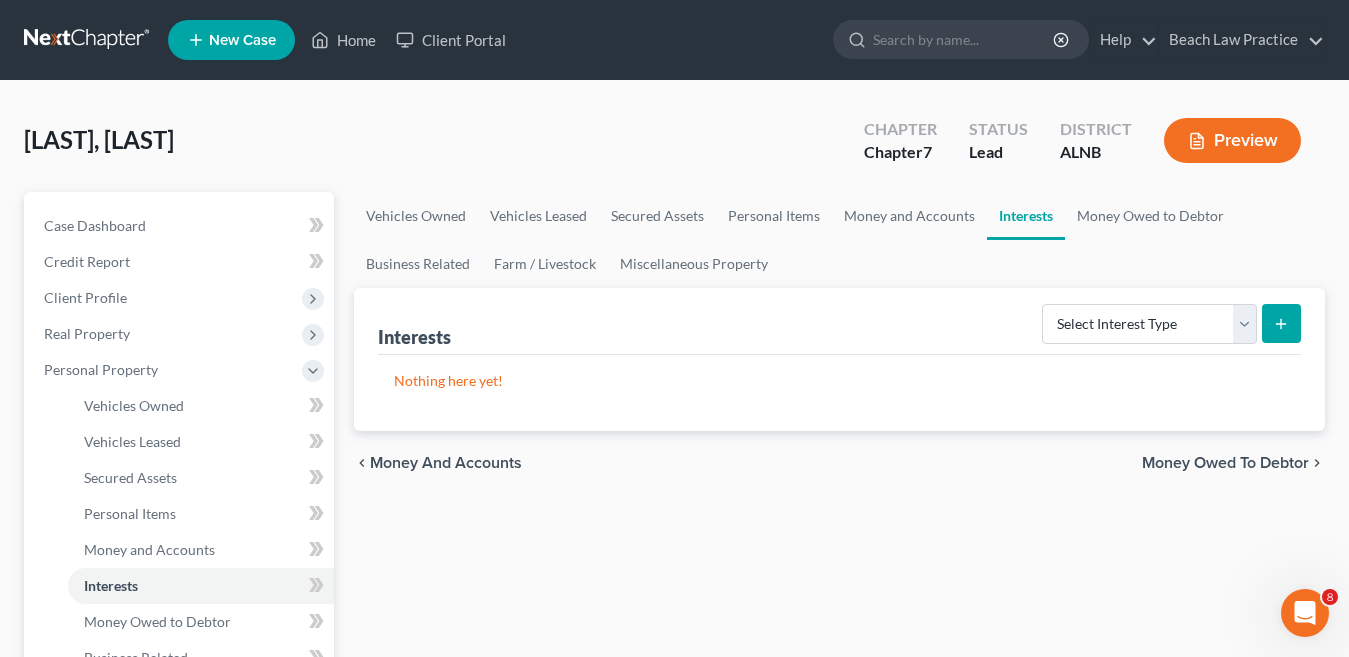 click on "[LAST], [LAST] Upgraded Chapter Chapter  7 Status Lead District ALNB Preview" at bounding box center [674, 148] 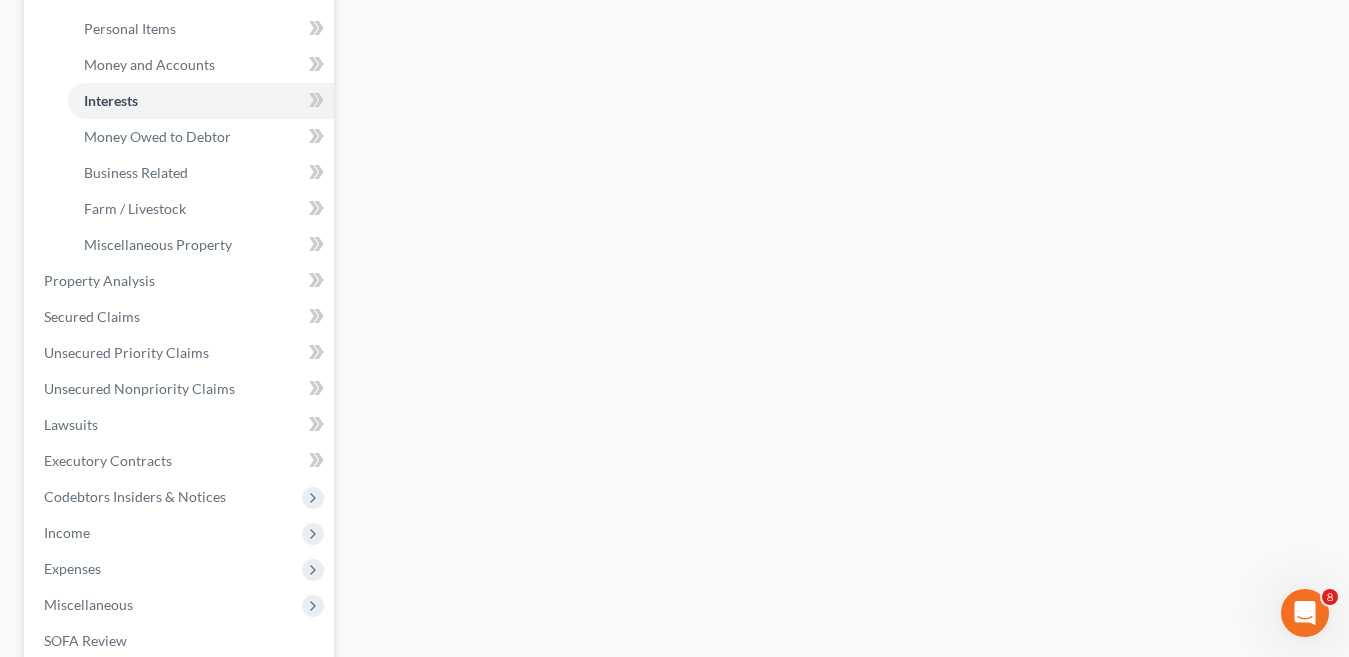 scroll, scrollTop: 482, scrollLeft: 0, axis: vertical 